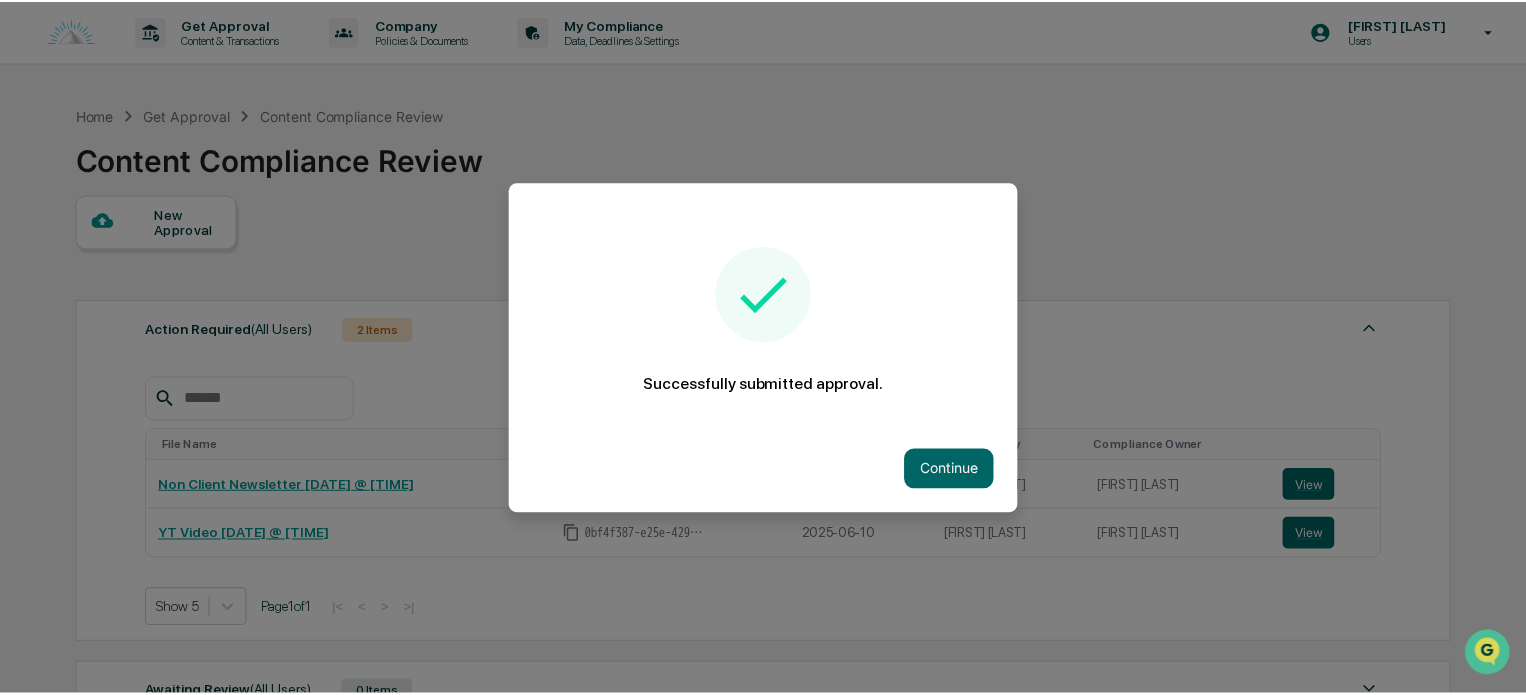 scroll, scrollTop: 0, scrollLeft: 0, axis: both 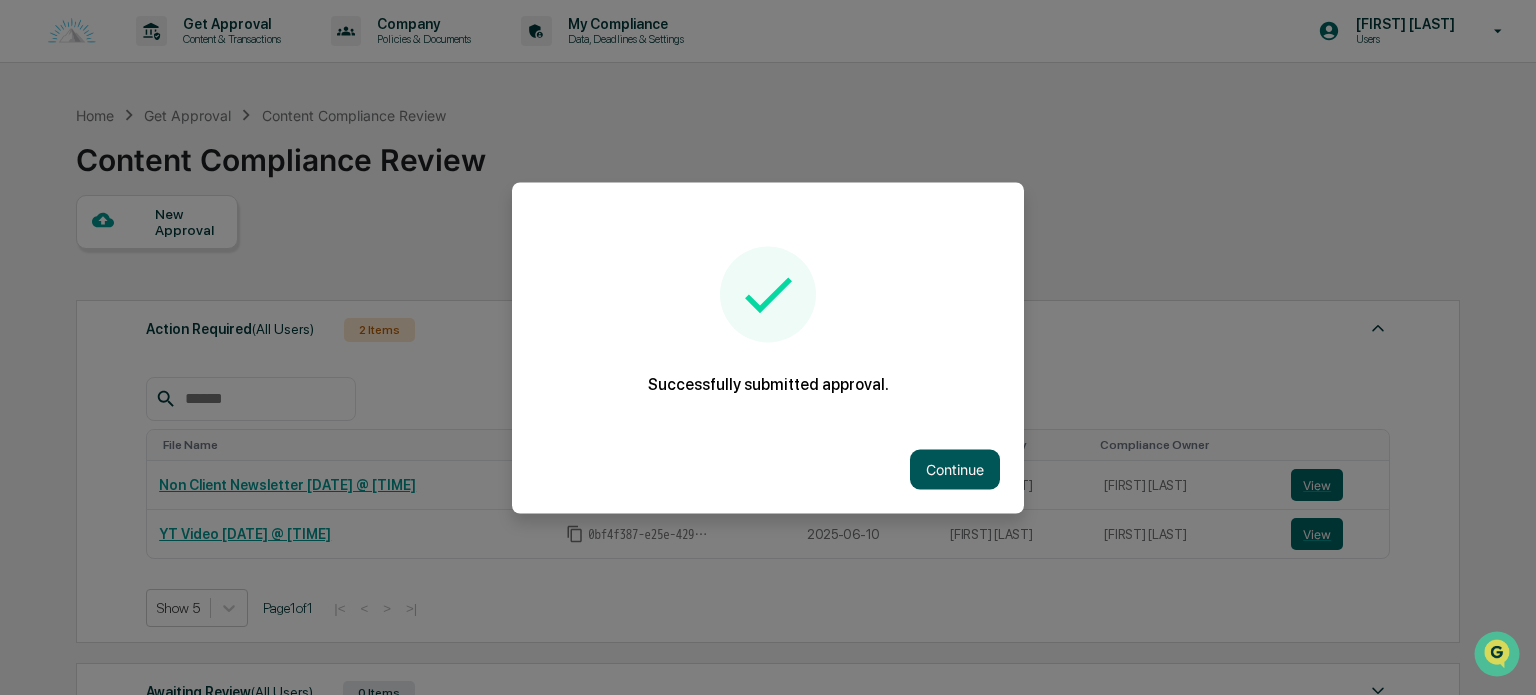 click on "Continue" at bounding box center [955, 469] 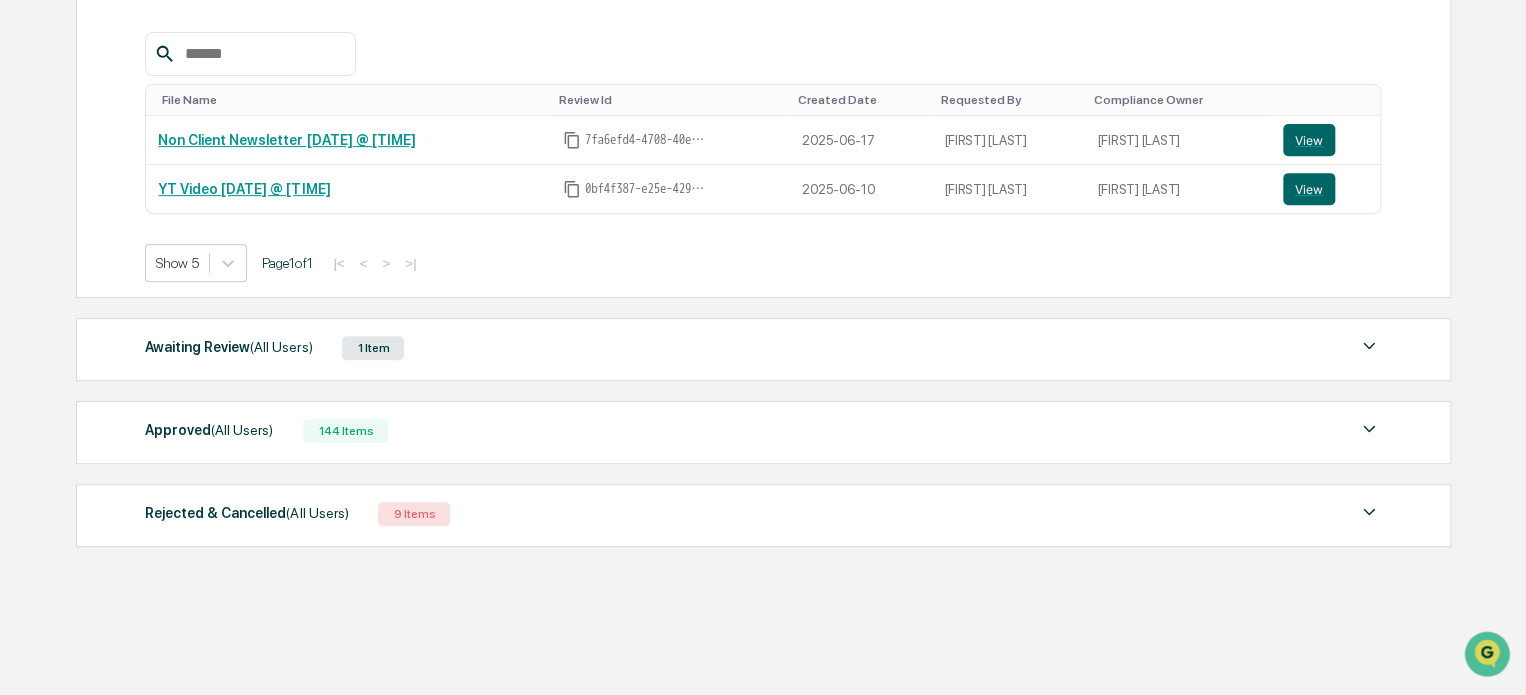 scroll, scrollTop: 344, scrollLeft: 0, axis: vertical 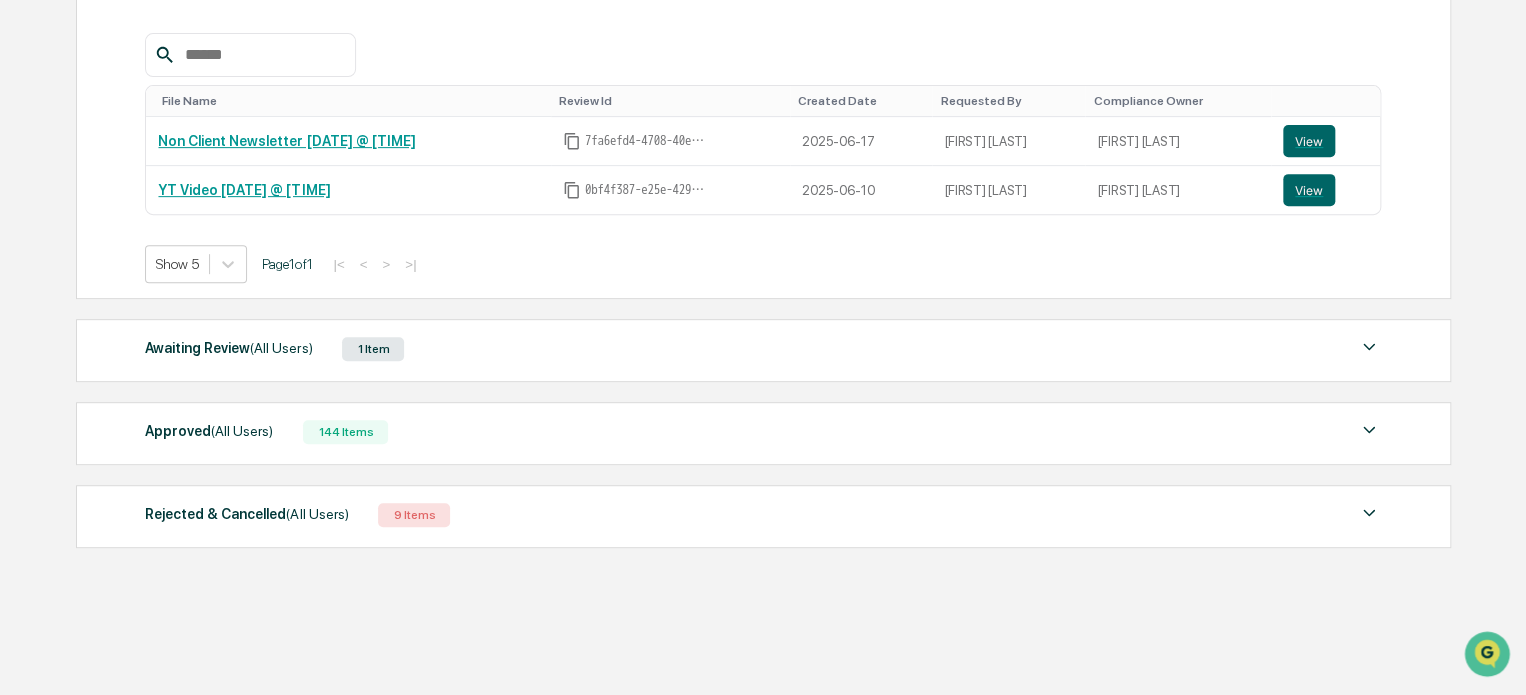 click on "Awaiting Review  (All Users) 1 Item   File Name Review Id Created Date Requested By Compliance Owner YT Video 8/6 @ 7pm 78a5a4dd-7270-40ca-ab73-cb288e7537d4 2025-08-05 Bree Keeler Anna Christine View Show 5 Page  1  of  1   |<   <   >   >|" at bounding box center [763, 350] 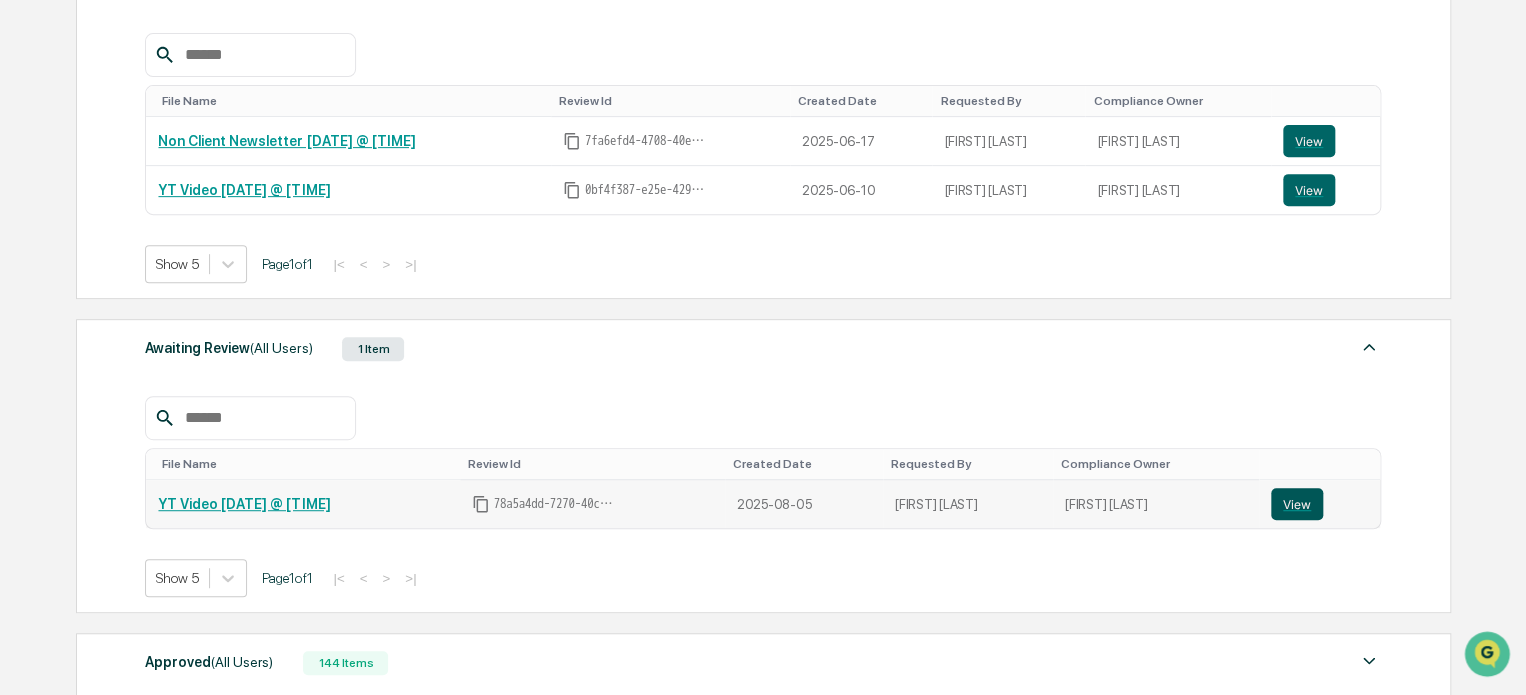 click on "View" at bounding box center [1297, 504] 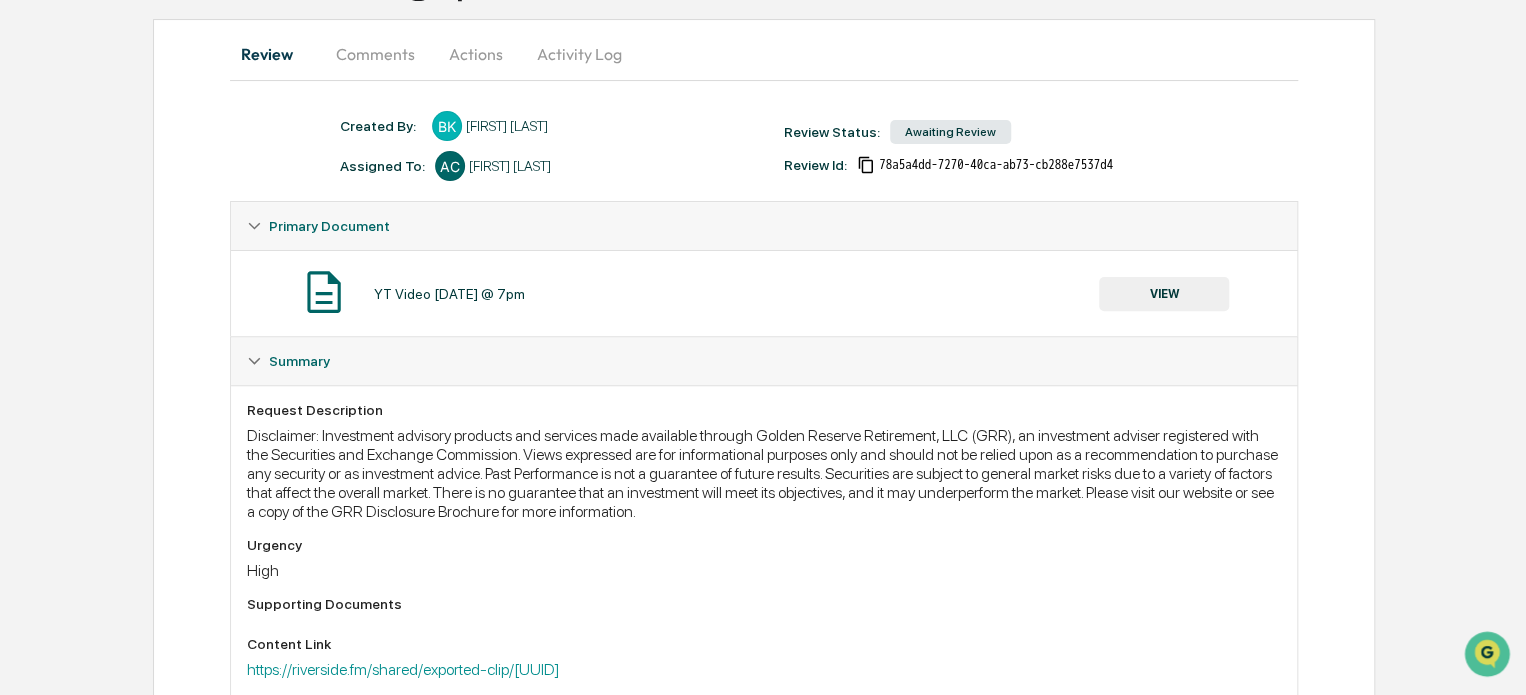 scroll, scrollTop: 154, scrollLeft: 0, axis: vertical 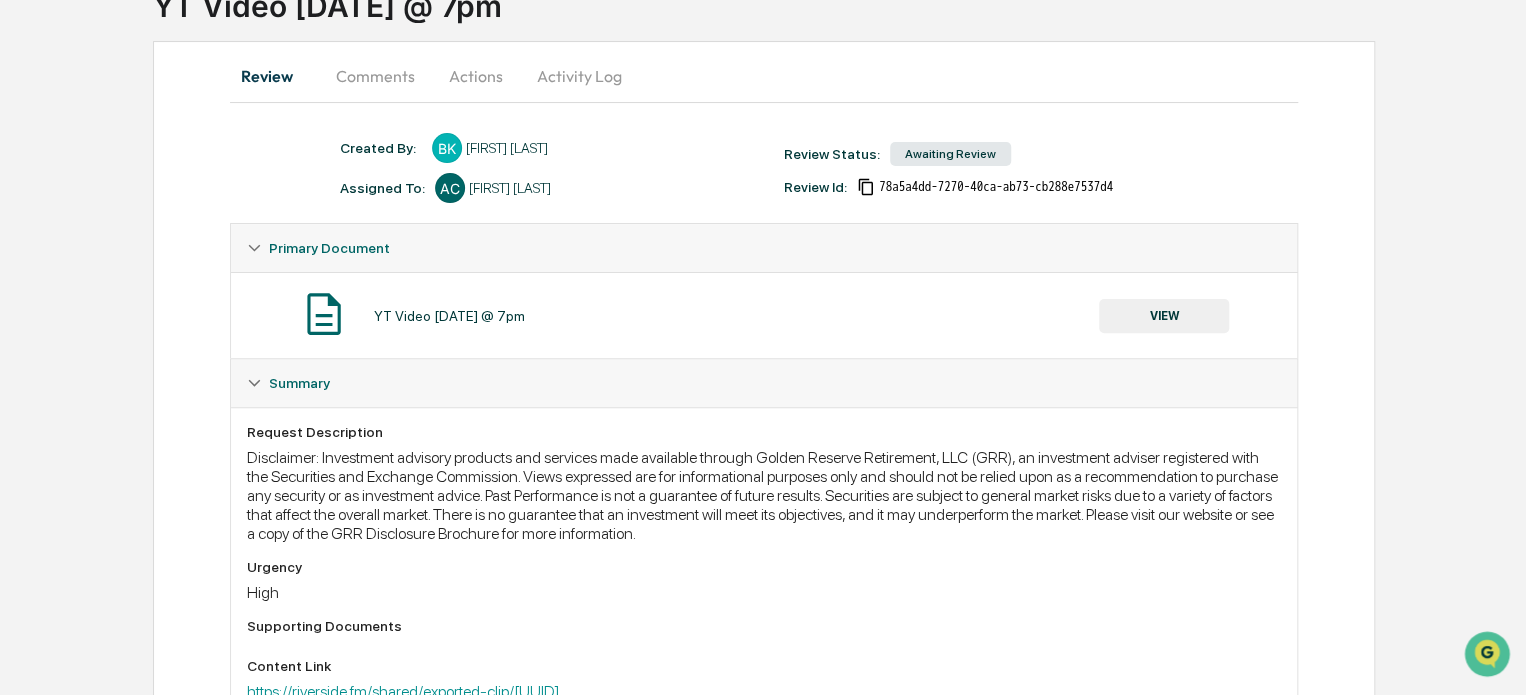 click on "Actions" at bounding box center (476, 76) 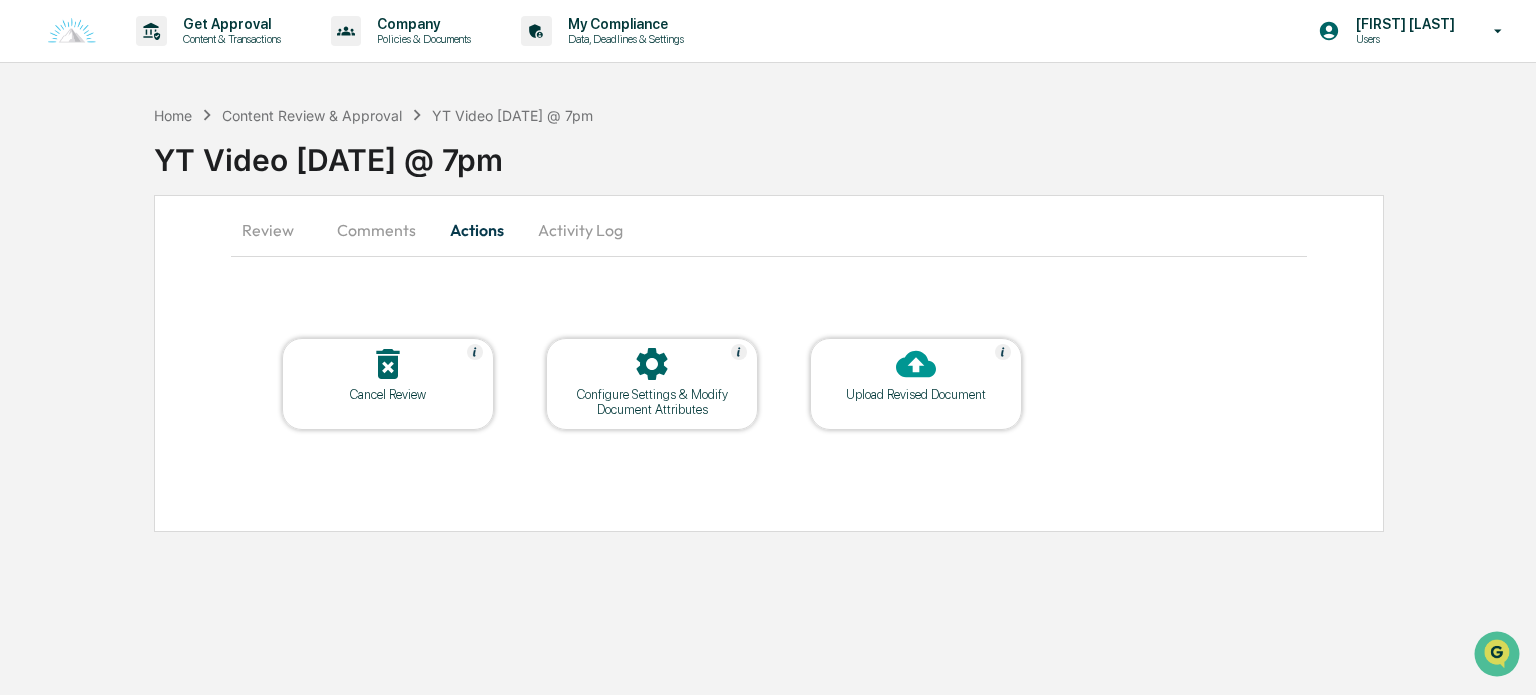 click on "Upload Revised Document" at bounding box center (916, 394) 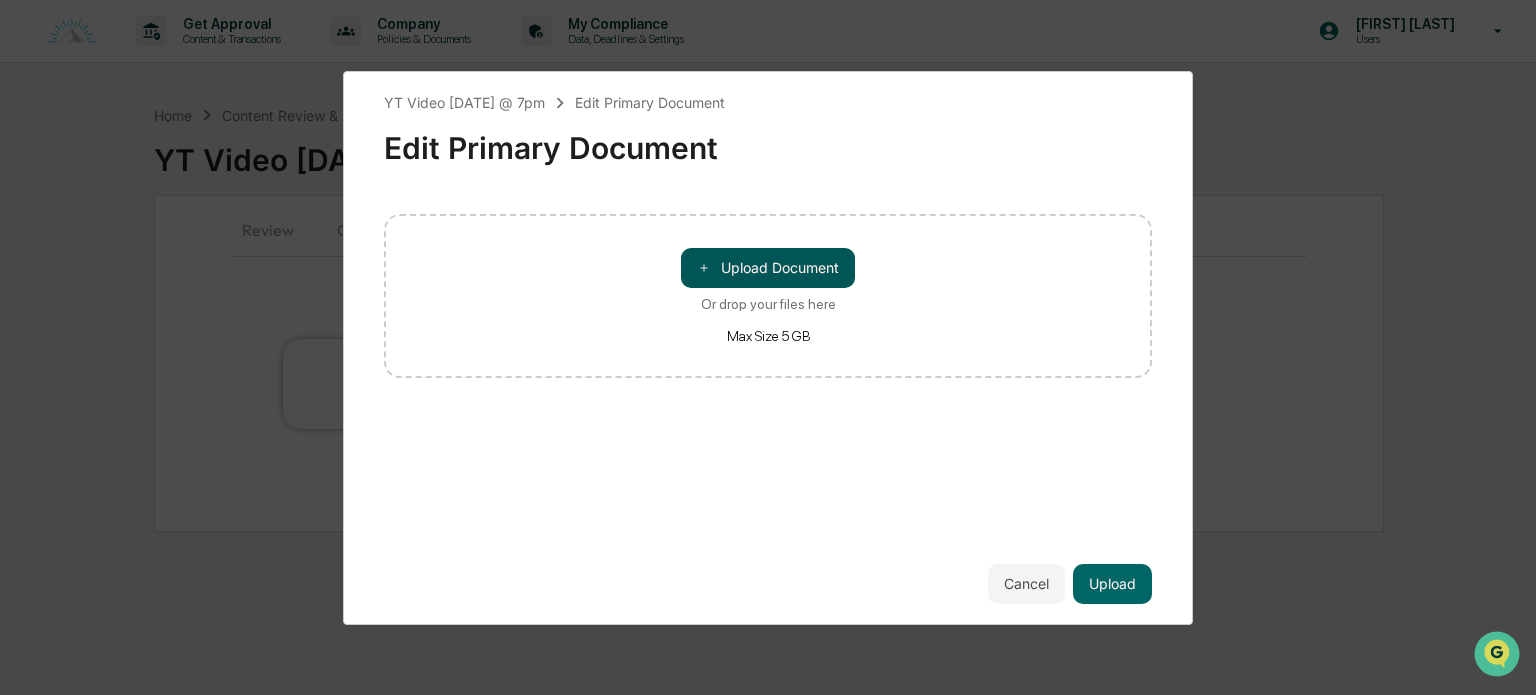 click on "＋ Upload Document" at bounding box center (768, 268) 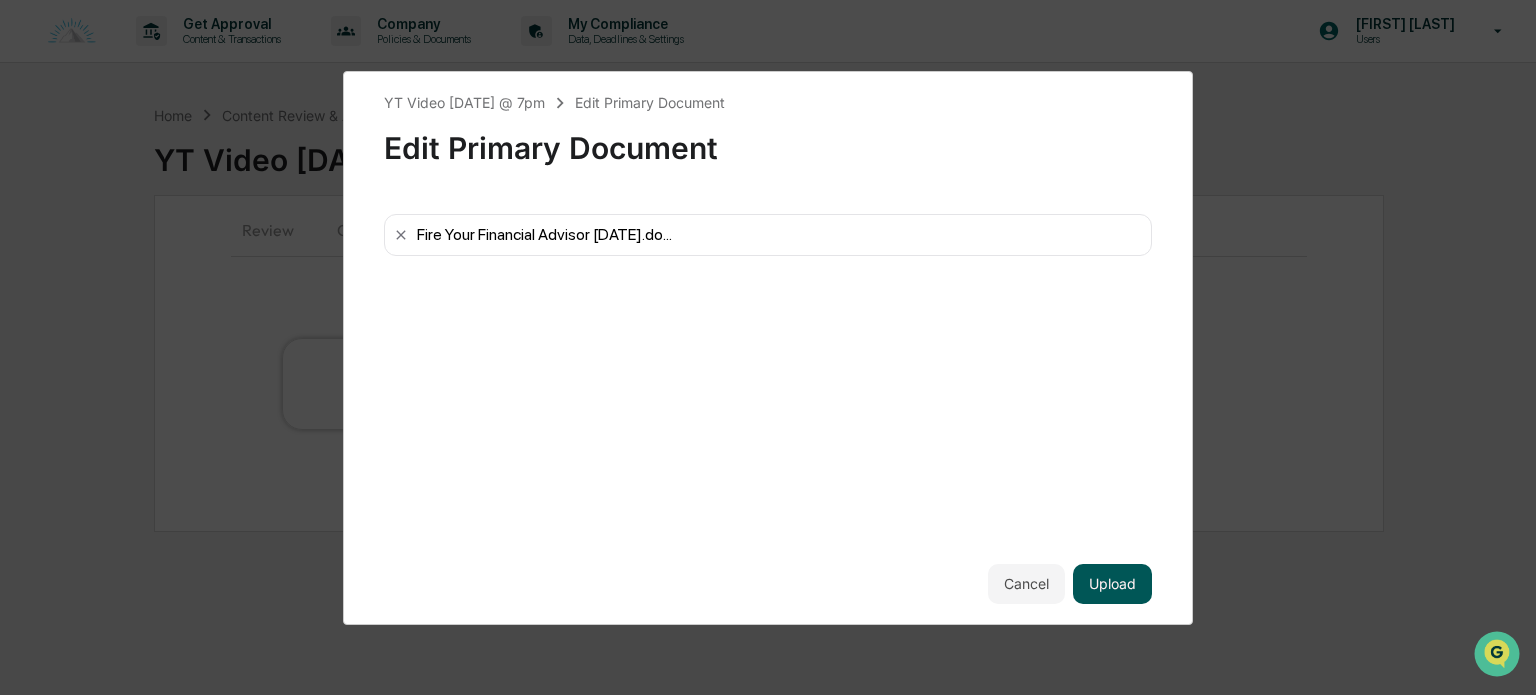 click on "Upload" at bounding box center [1112, 584] 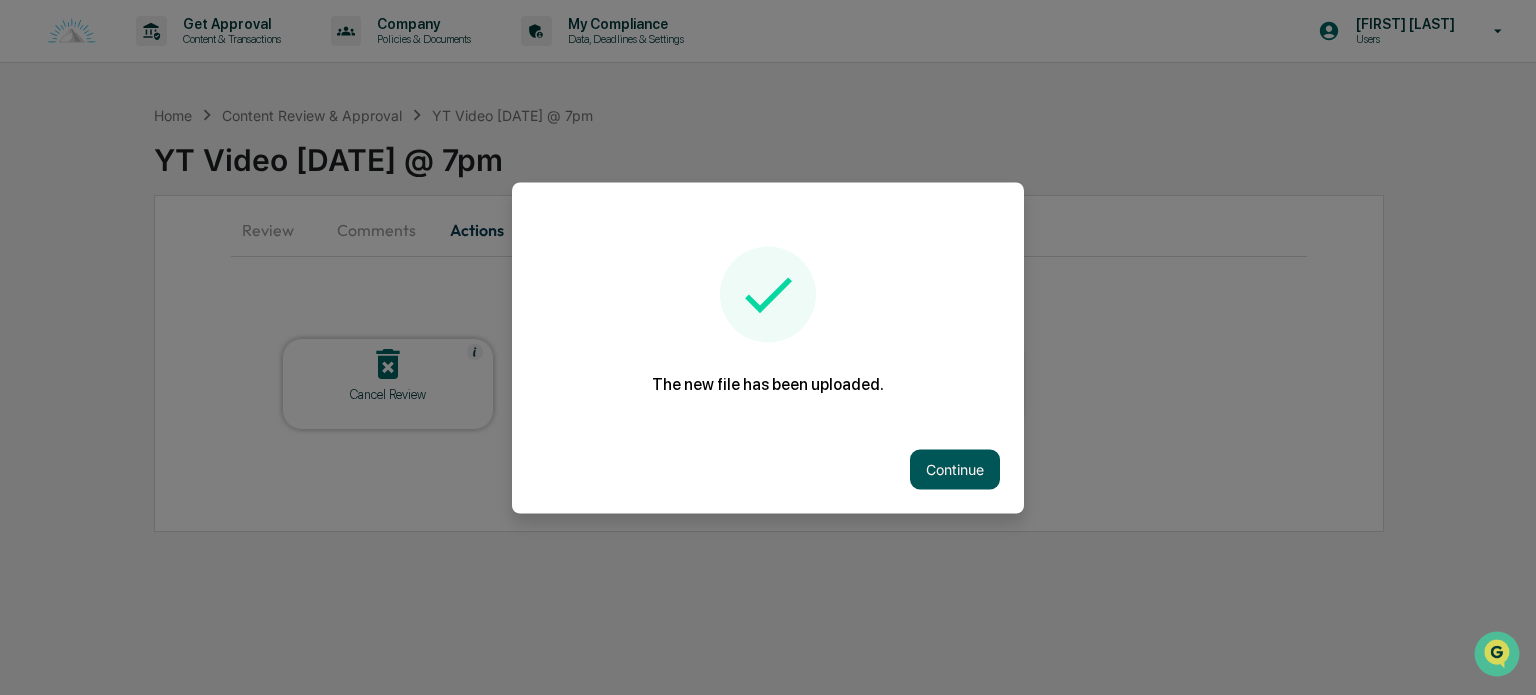 click on "Continue" at bounding box center [955, 469] 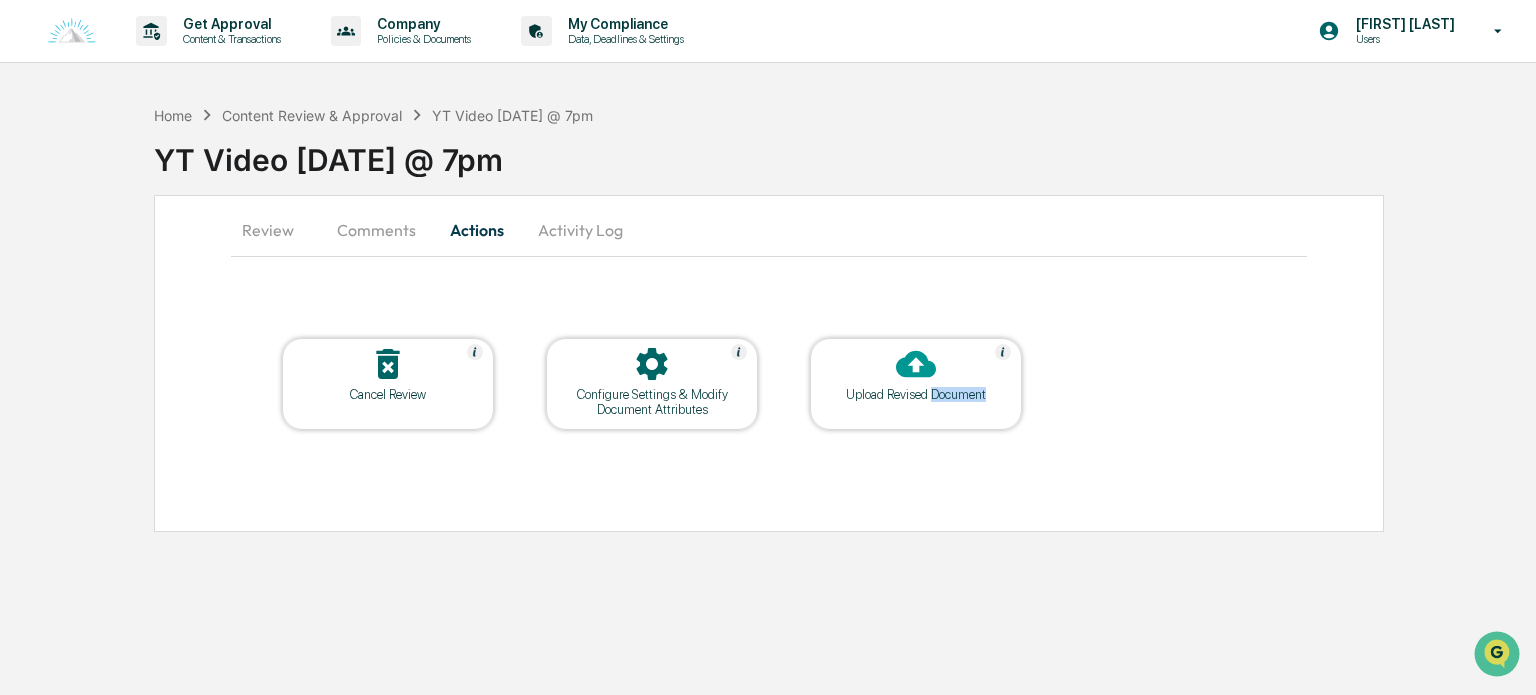 click on "Cancel Review Configure Settings & Modify Document Attributes Upload Revised Document" at bounding box center (652, 384) 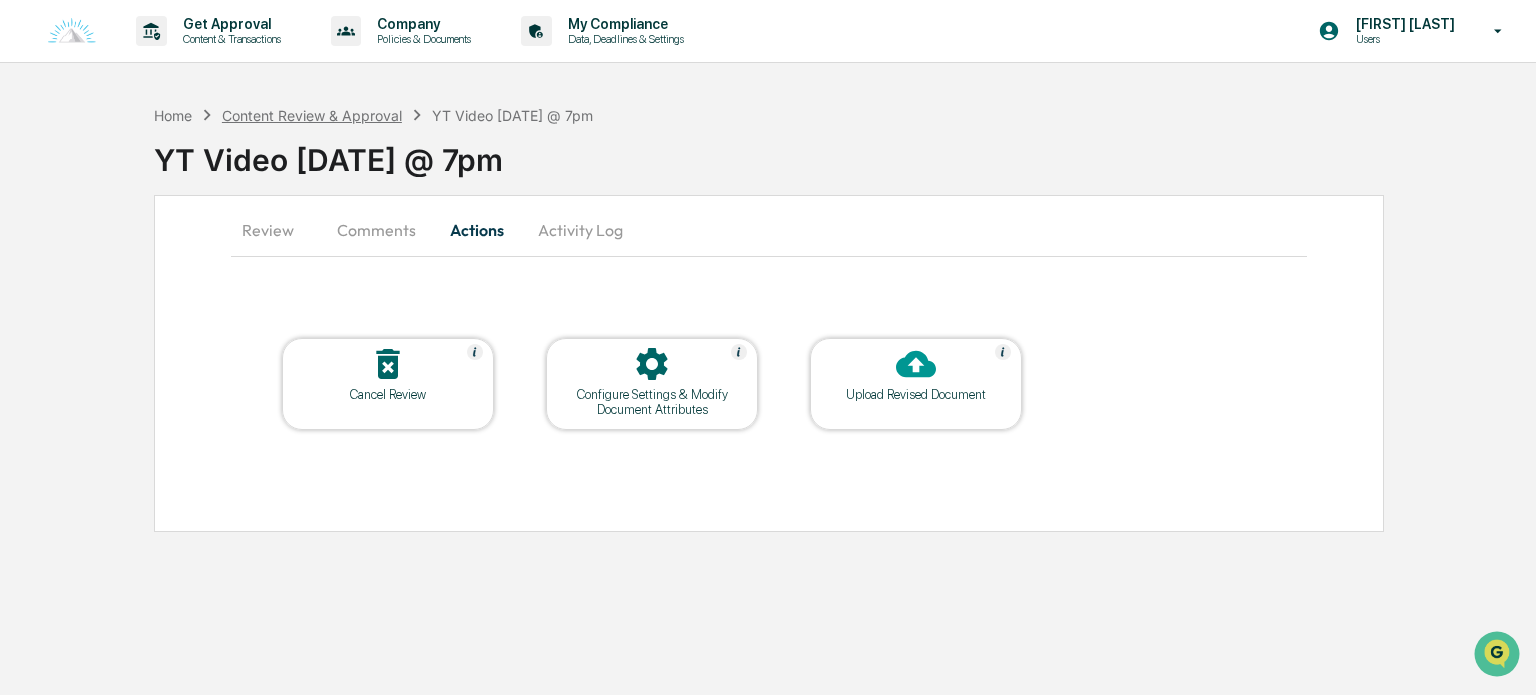 click on "Content Review & Approval" at bounding box center (312, 115) 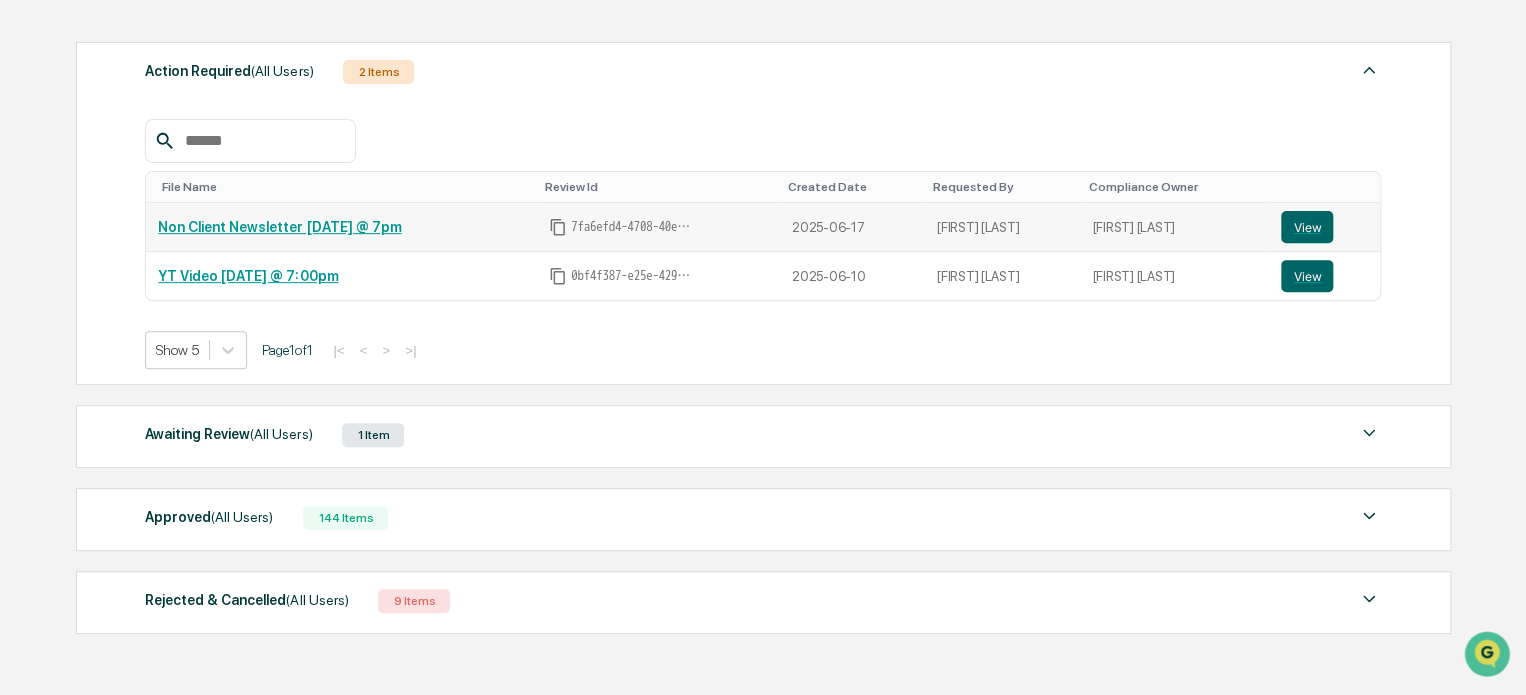 scroll, scrollTop: 345, scrollLeft: 0, axis: vertical 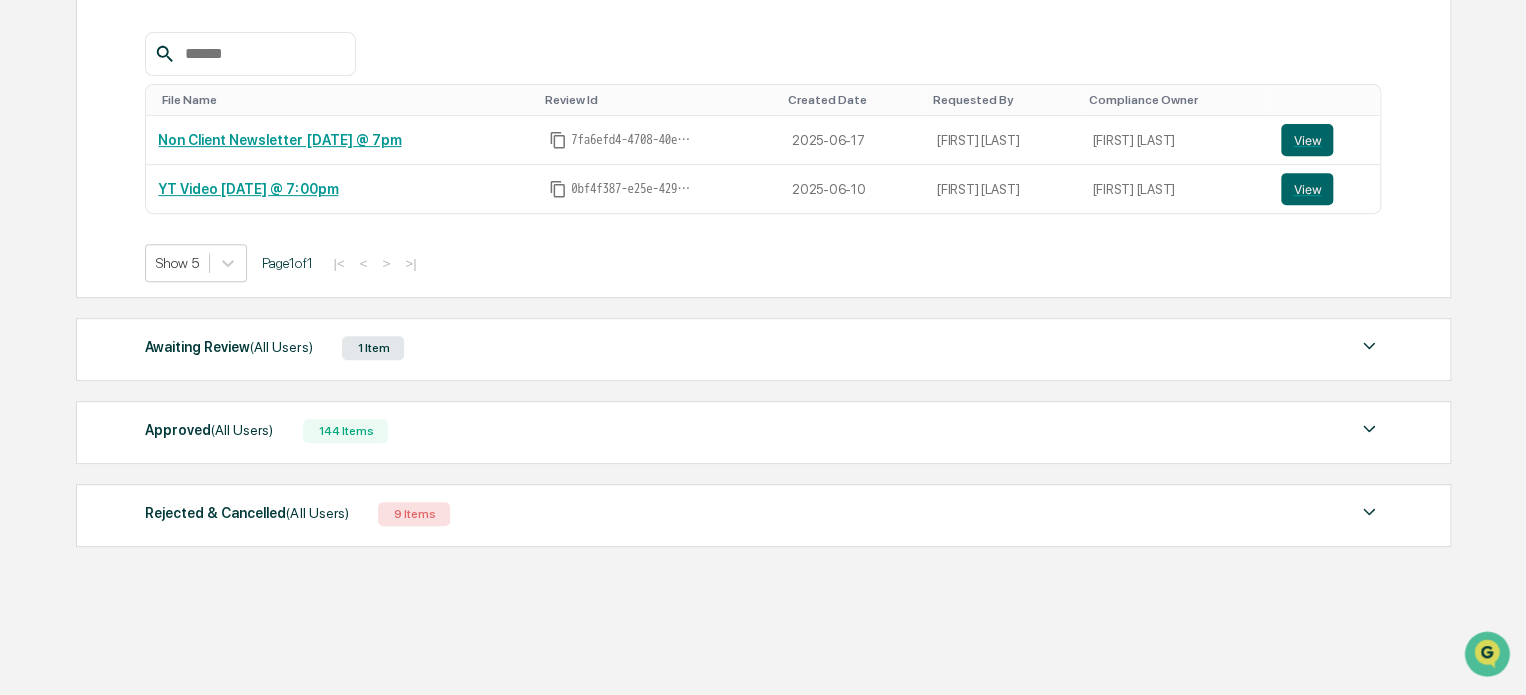 click on "Awaiting Review  (All Users) 1 Item   File Name Review Id Created Date Requested By Compliance Owner YT Video [DATE] @ 7pm [UUID] 2025-[MONTH]-[DAY] [NAME] [NAME] View Show 5 Page  1  of  1   |<   <   >   >|" at bounding box center [763, 349] 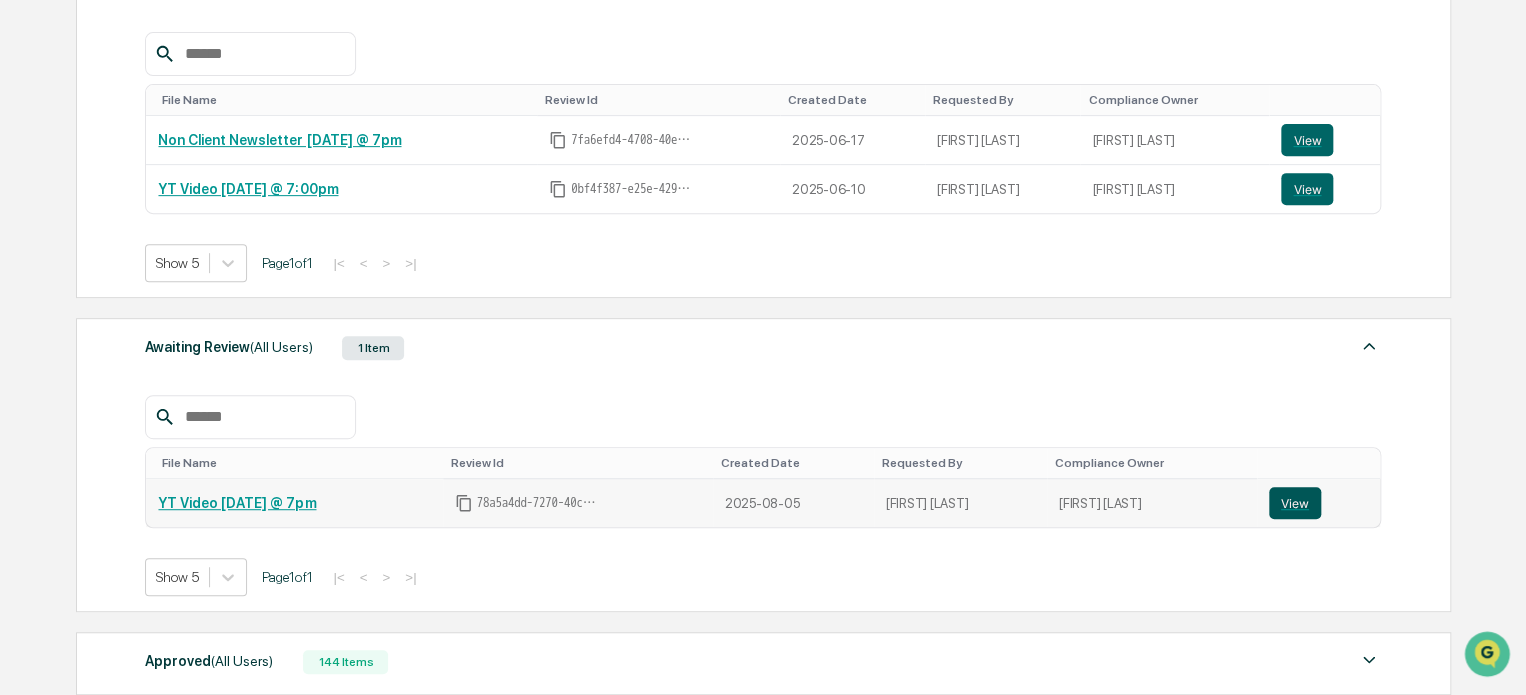 click on "View" at bounding box center [1295, 503] 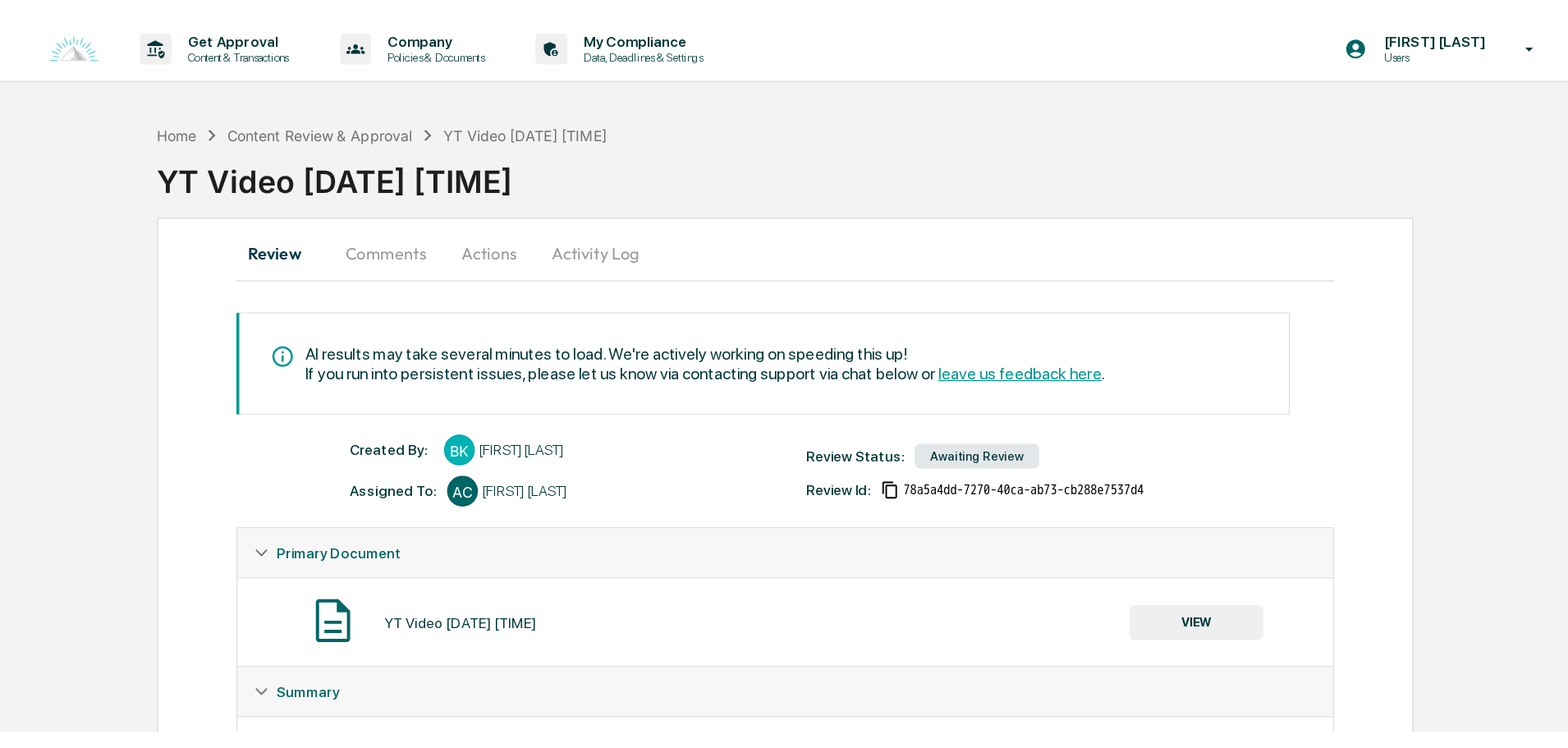 scroll, scrollTop: 0, scrollLeft: 0, axis: both 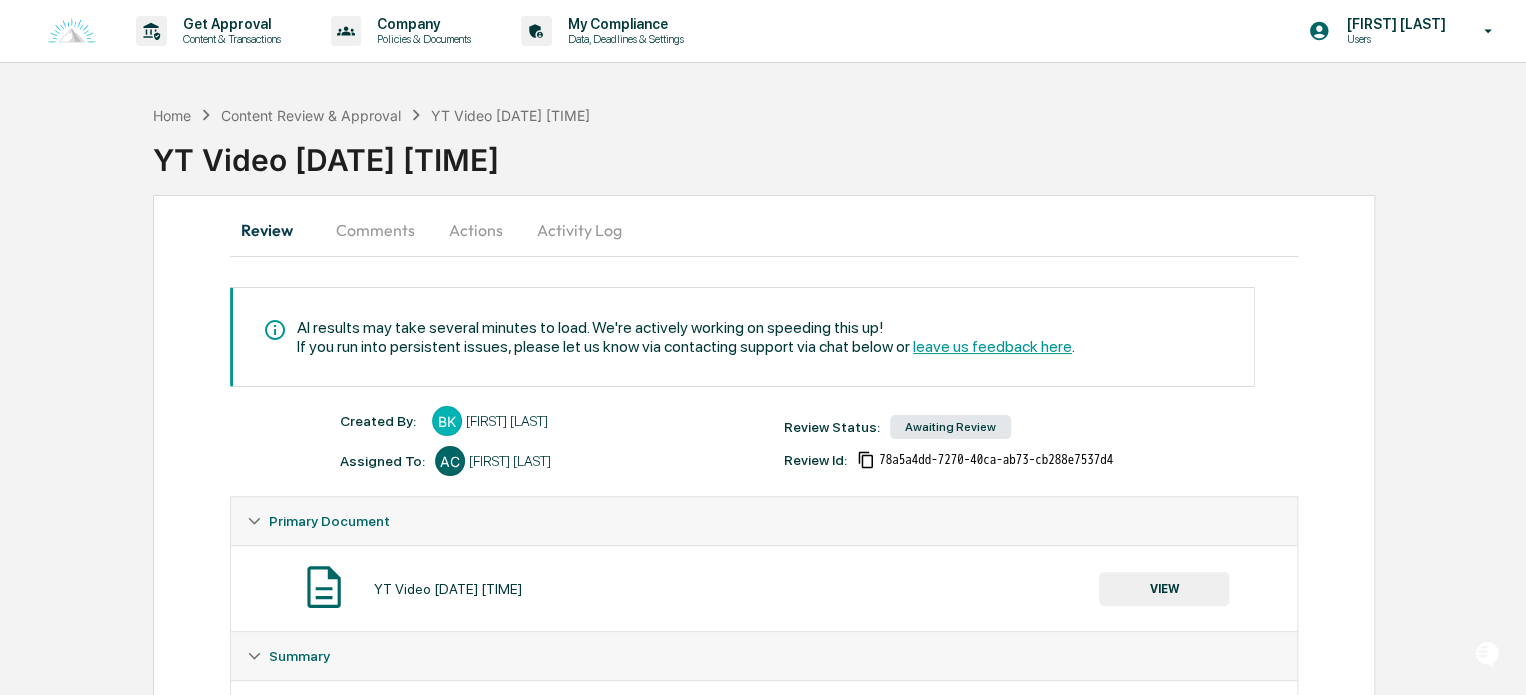 click on "Comments" at bounding box center [375, 230] 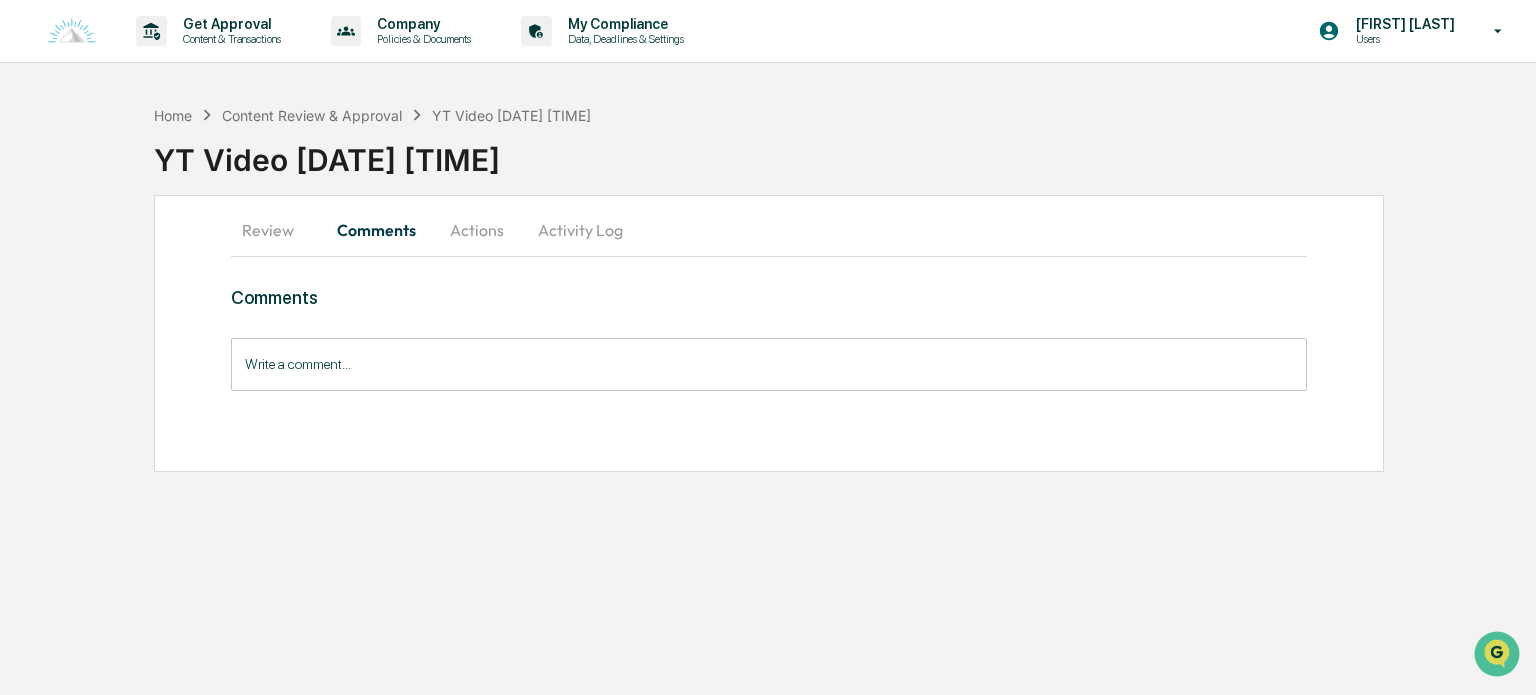 click on "Write a comment..." at bounding box center [768, 364] 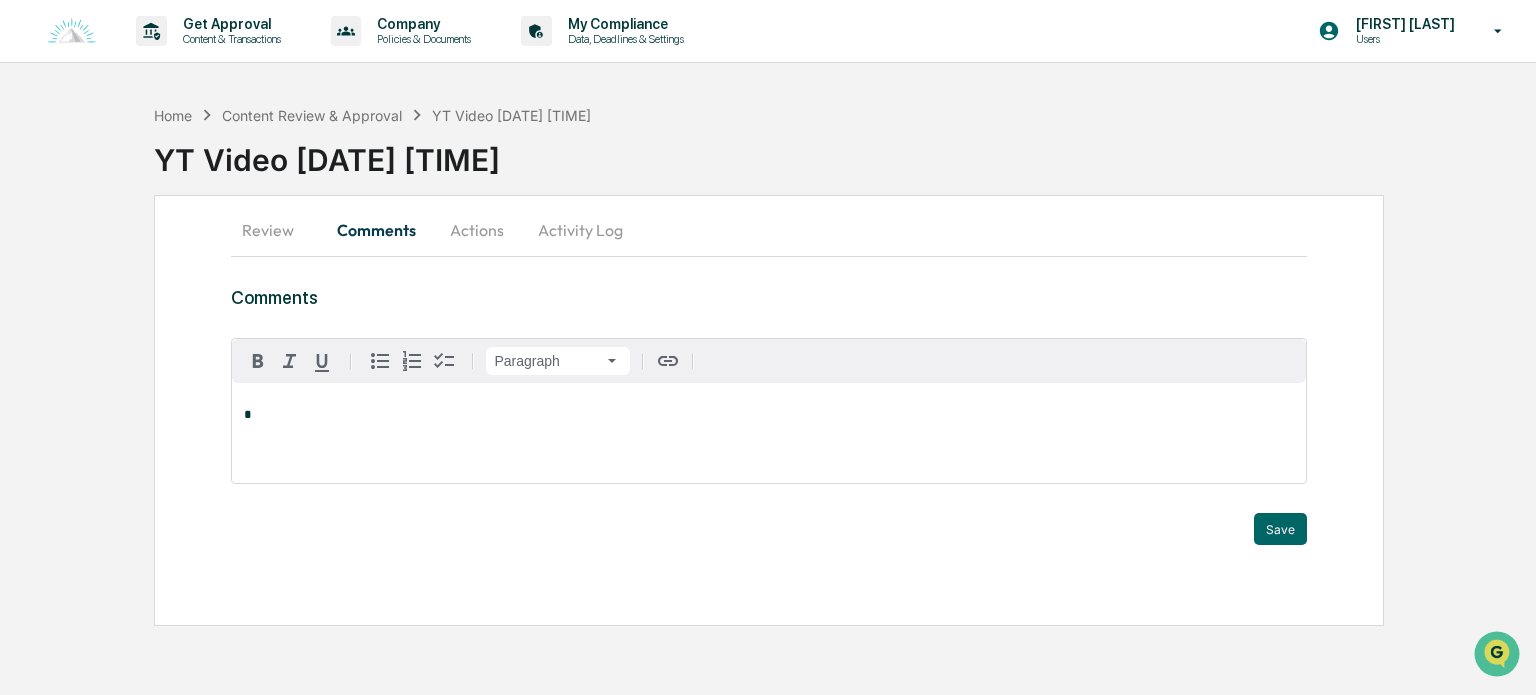 type 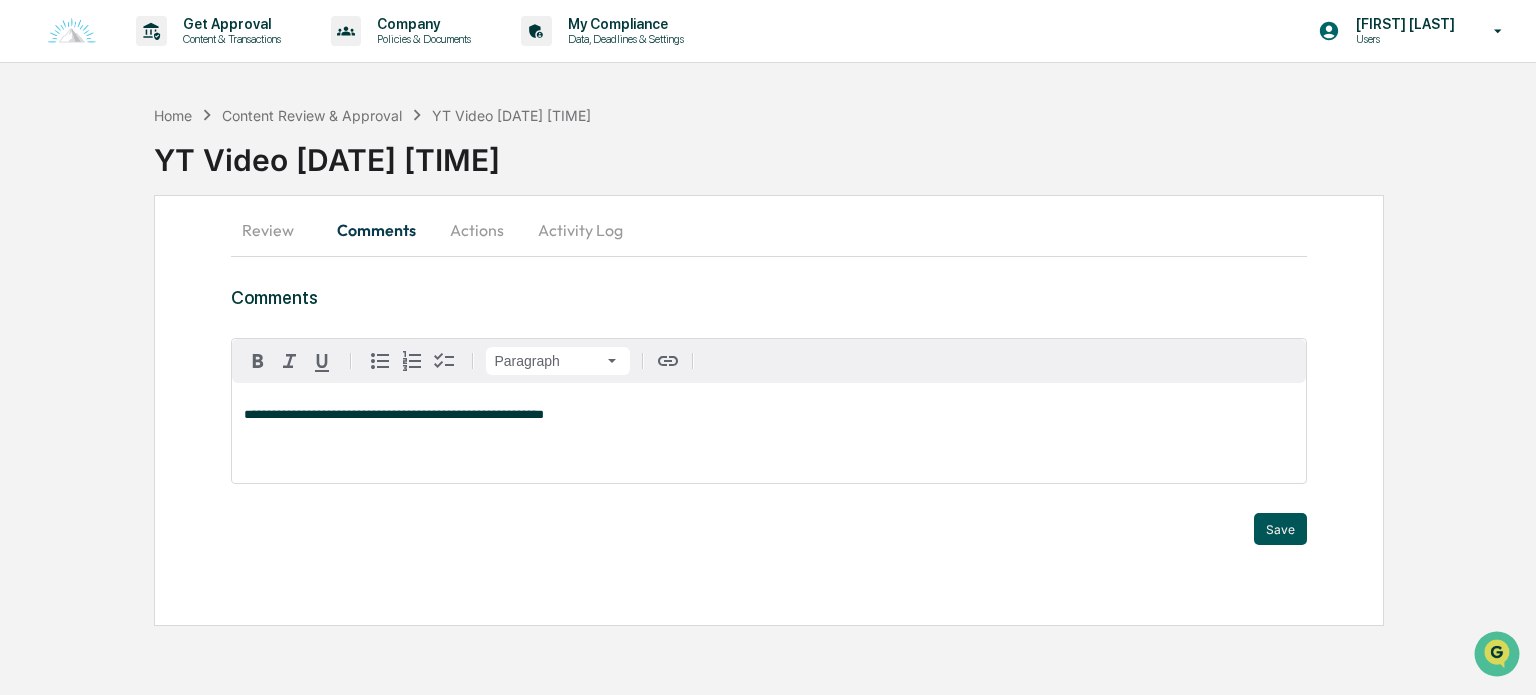 click on "Save" at bounding box center (1280, 529) 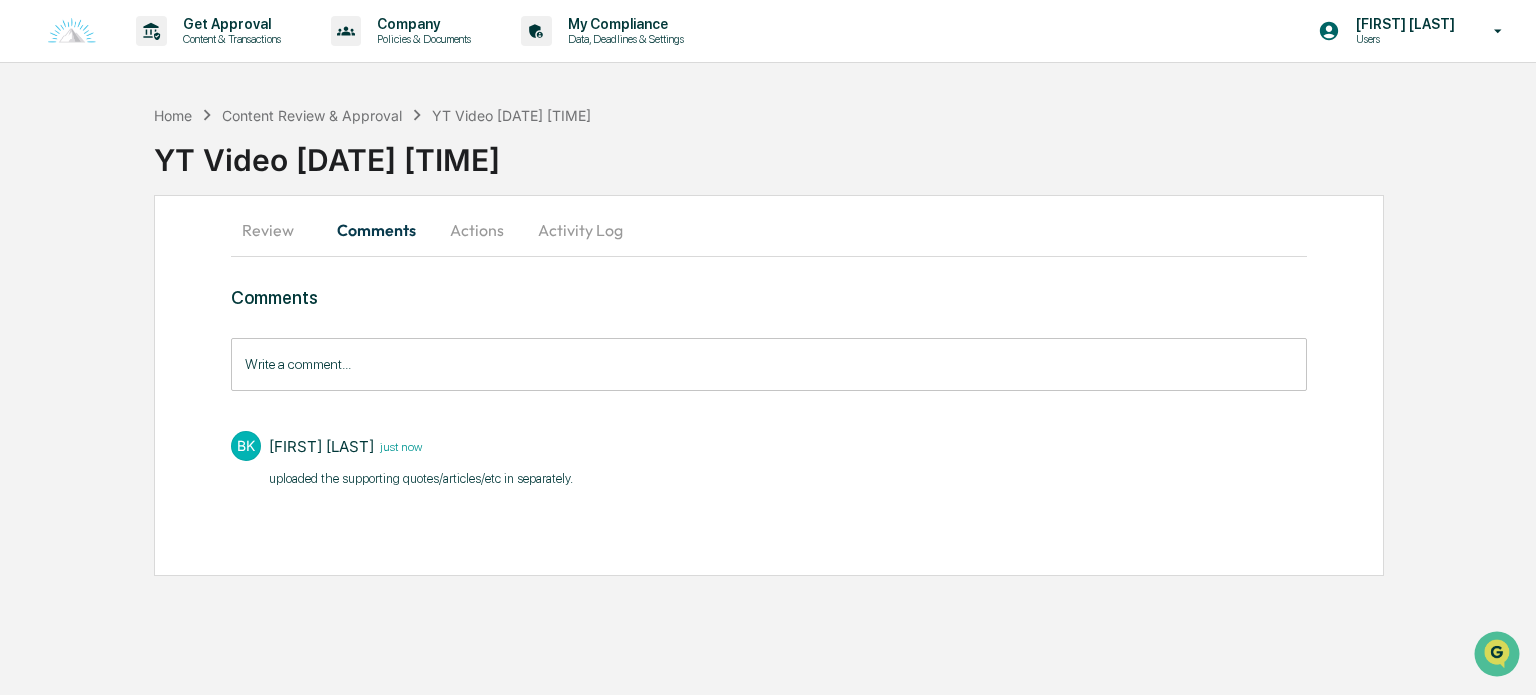 click on "Review" at bounding box center [276, 230] 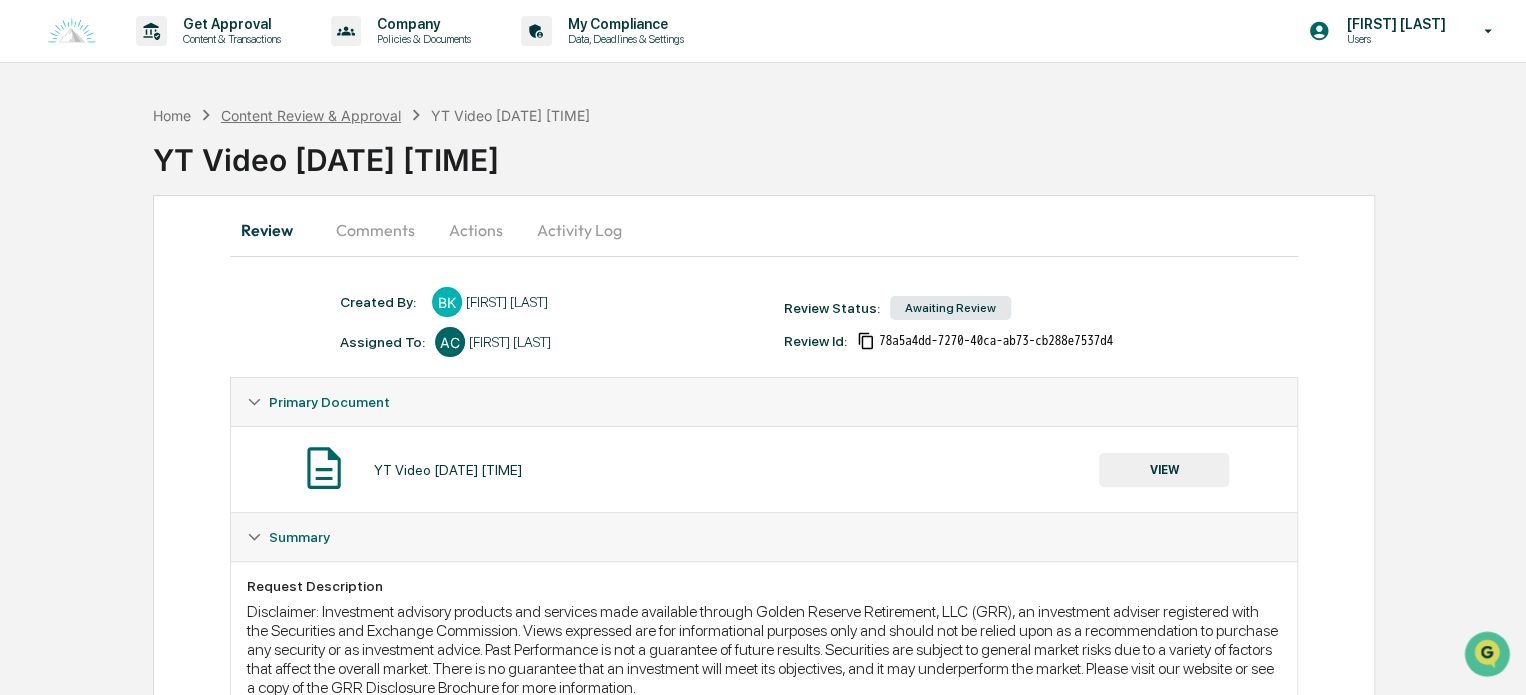 click on "Content Review & Approval" at bounding box center [311, 115] 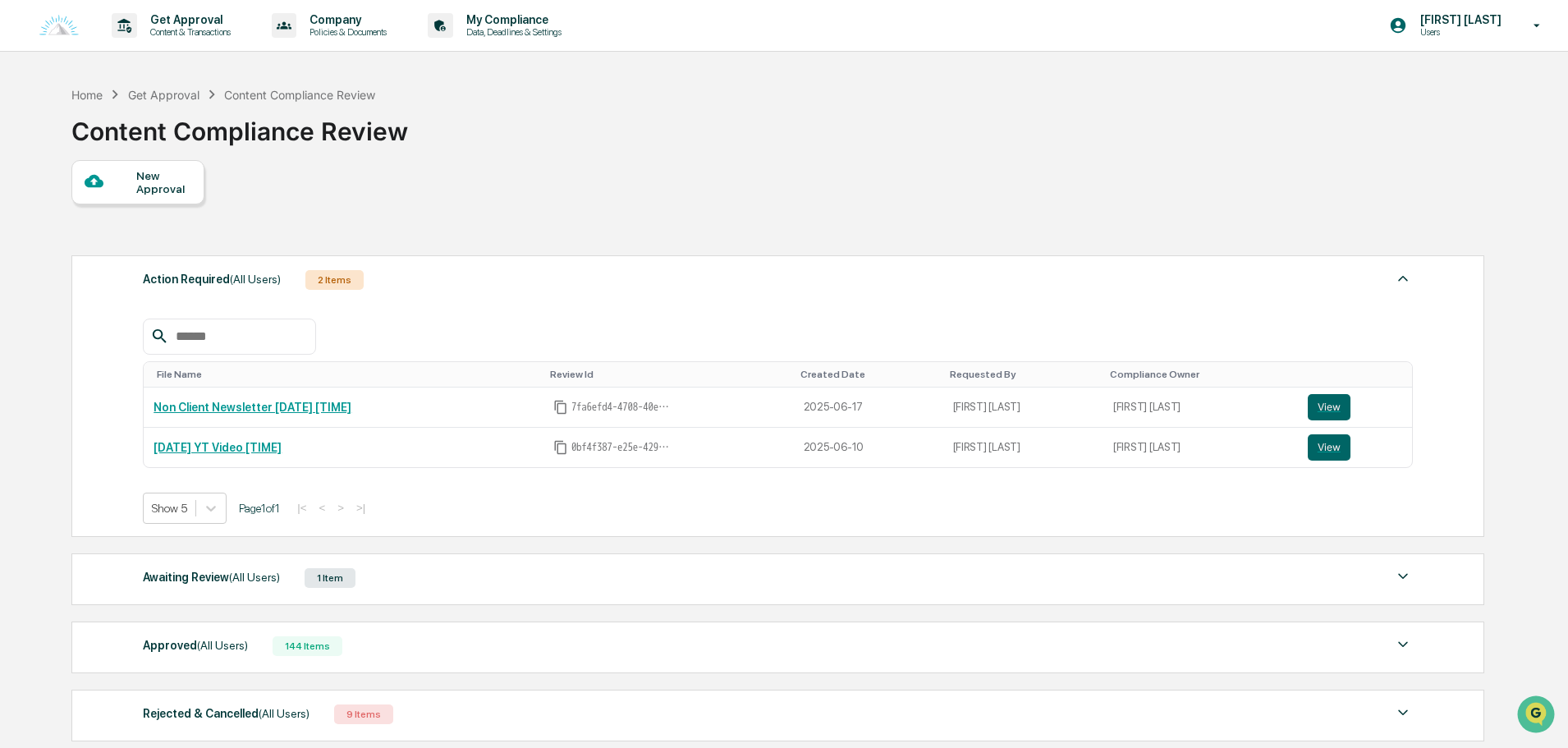 click on "New Approval" at bounding box center [163, 182] 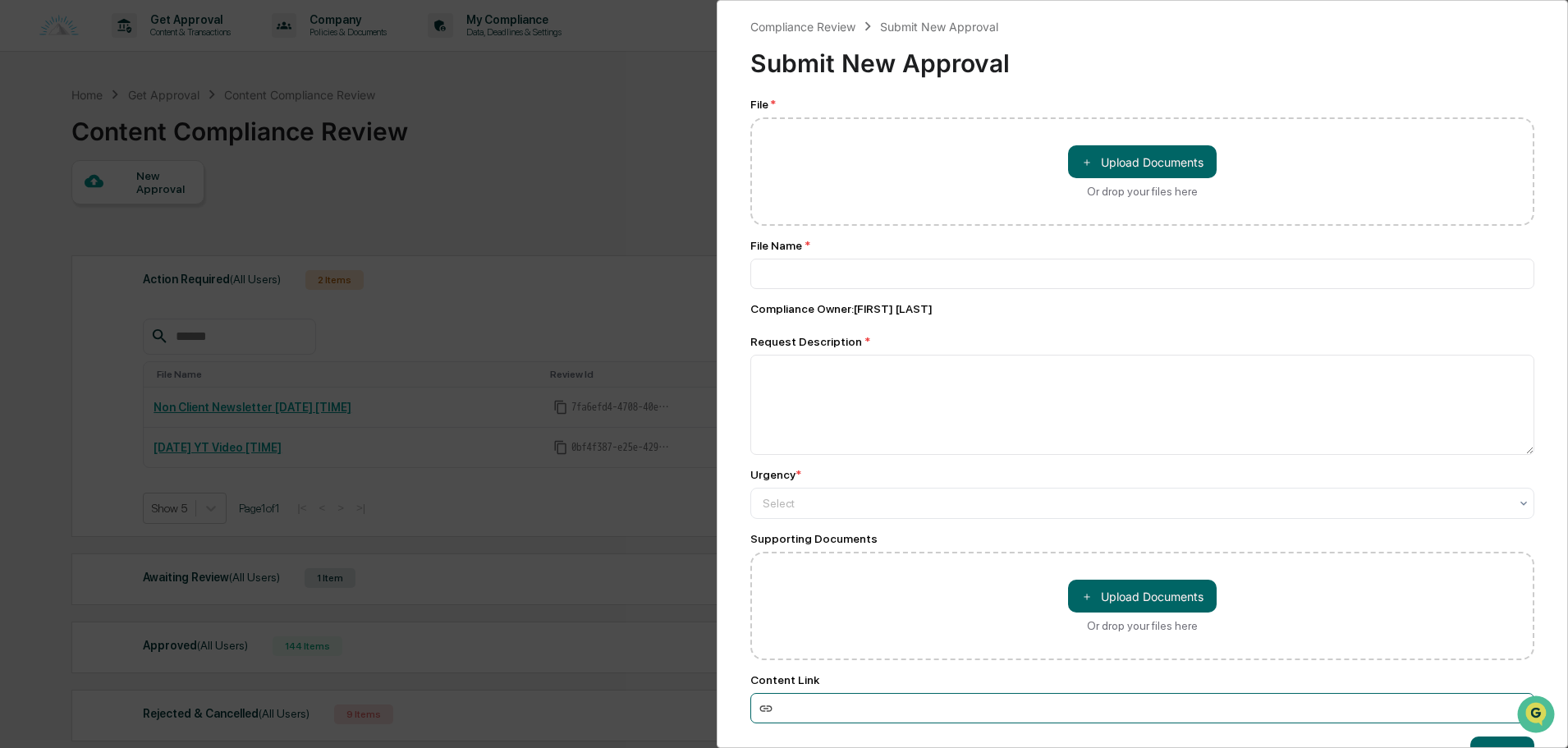 click at bounding box center (1142, 708) 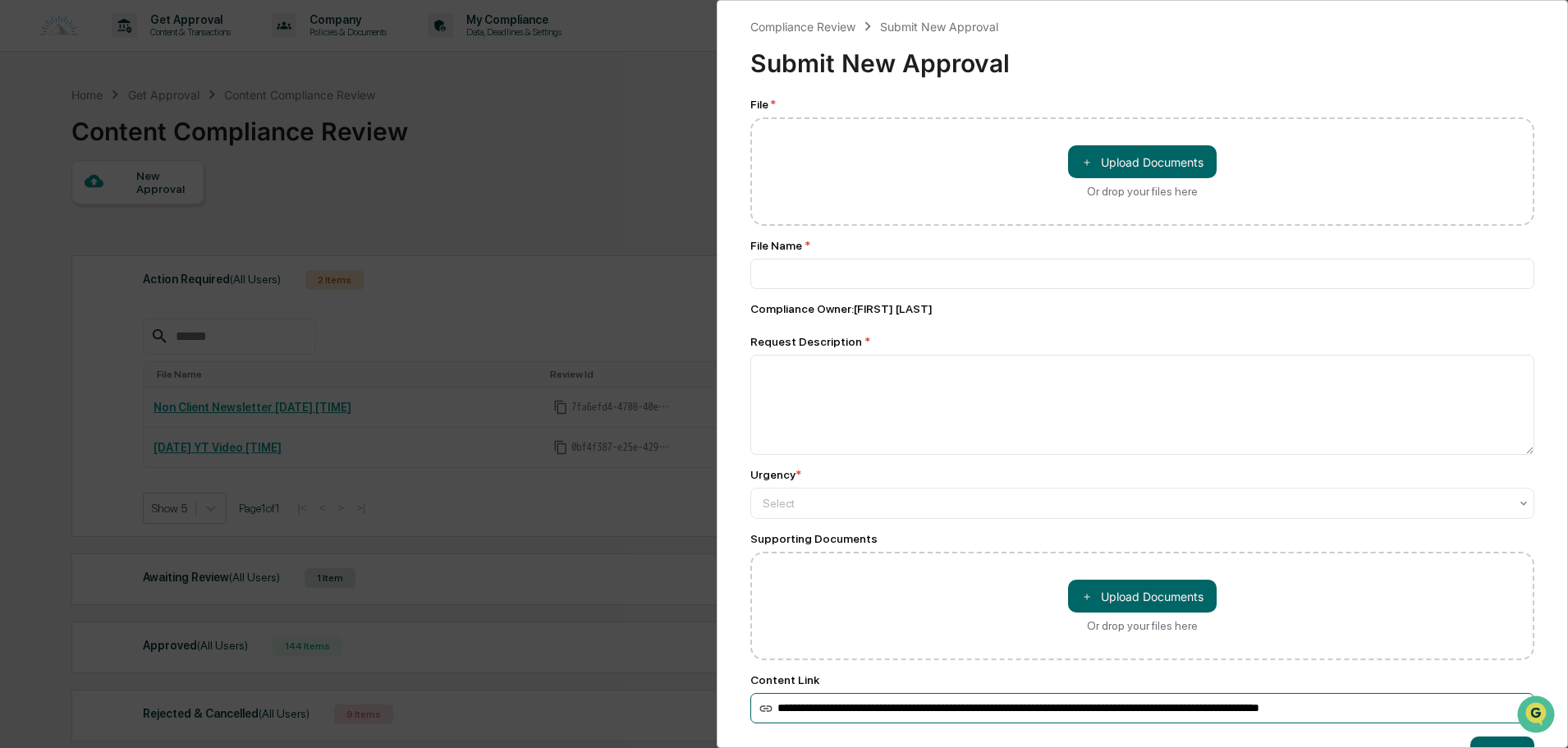 type on "**********" 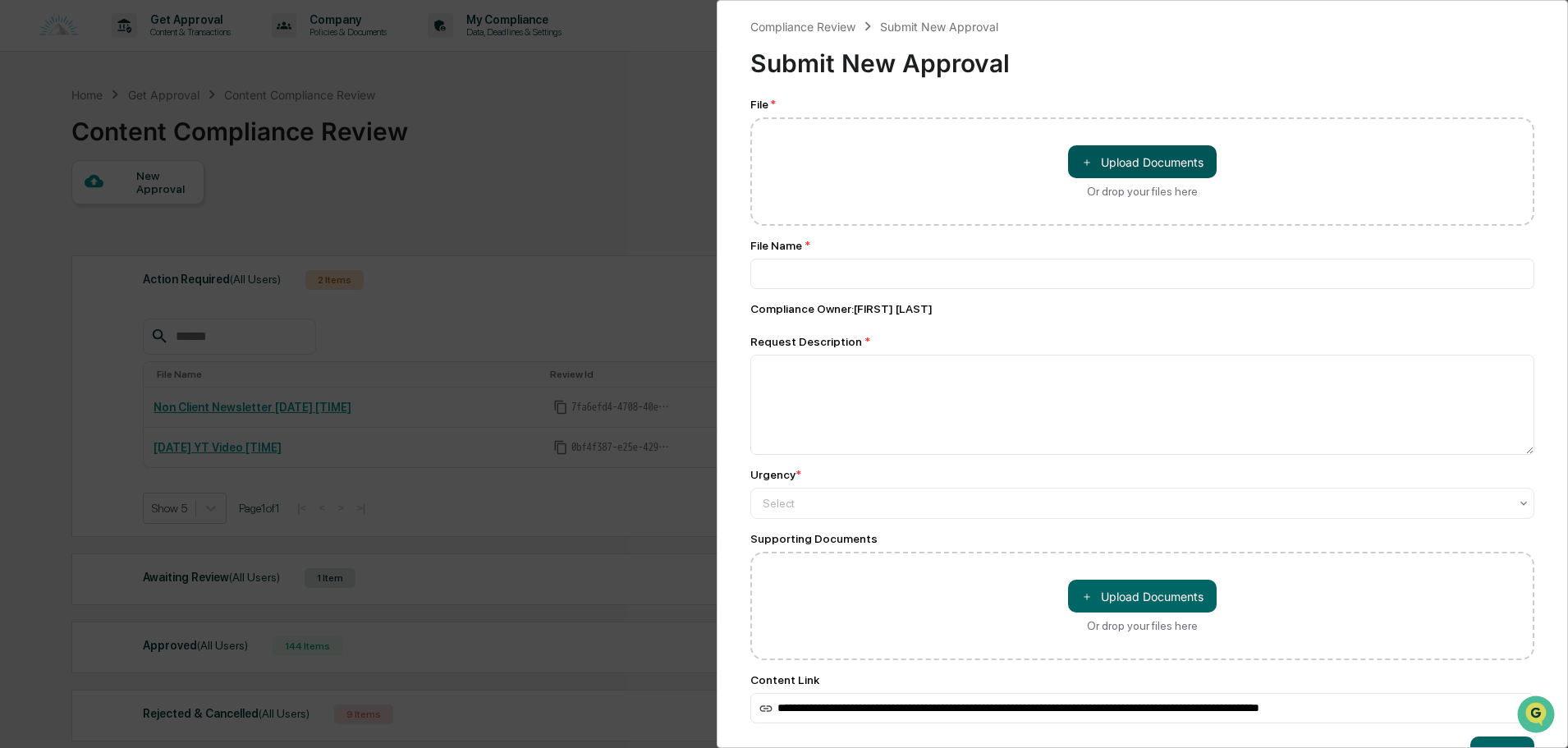 click on "＋ Upload Documents" at bounding box center [1142, 162] 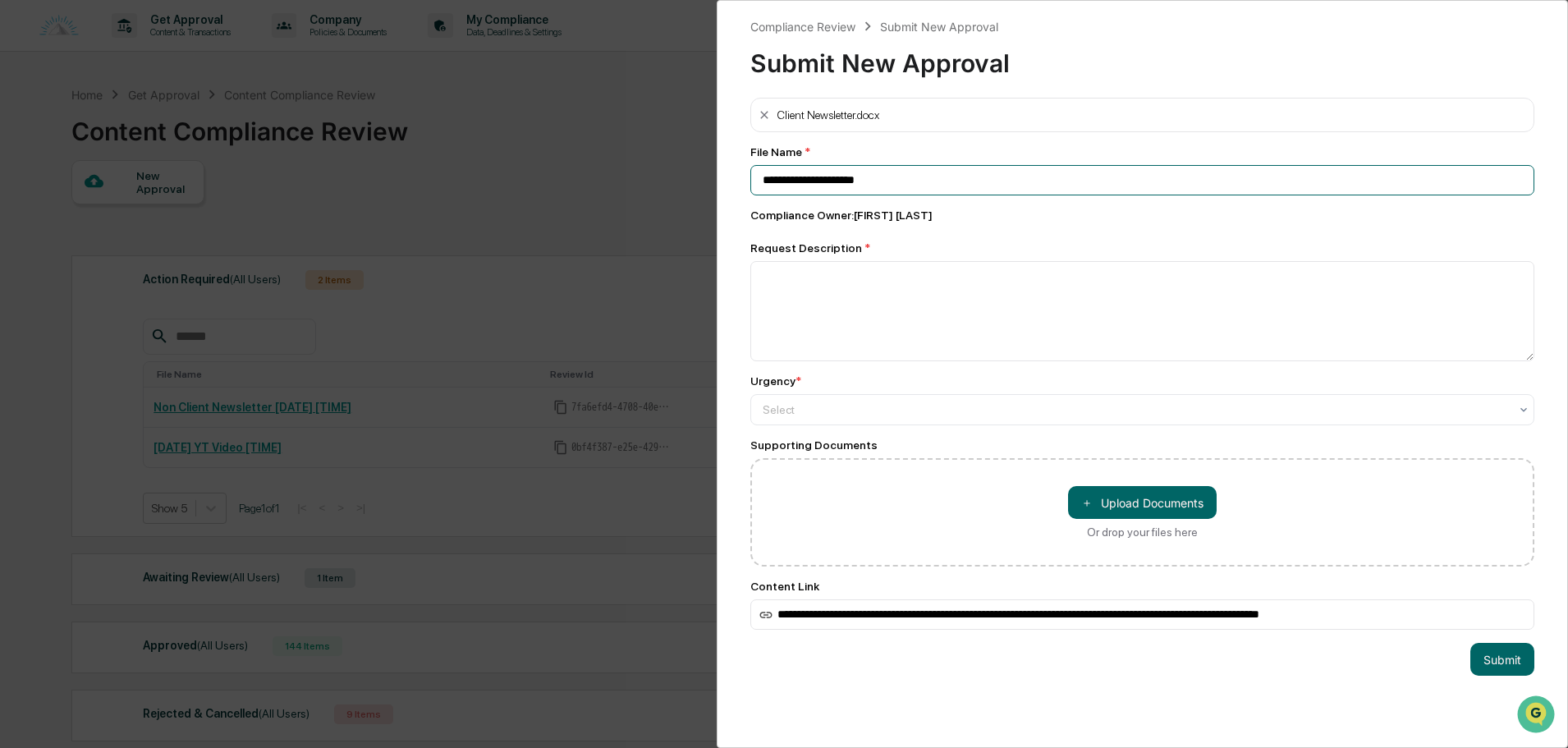 click on "**********" at bounding box center [1142, 180] 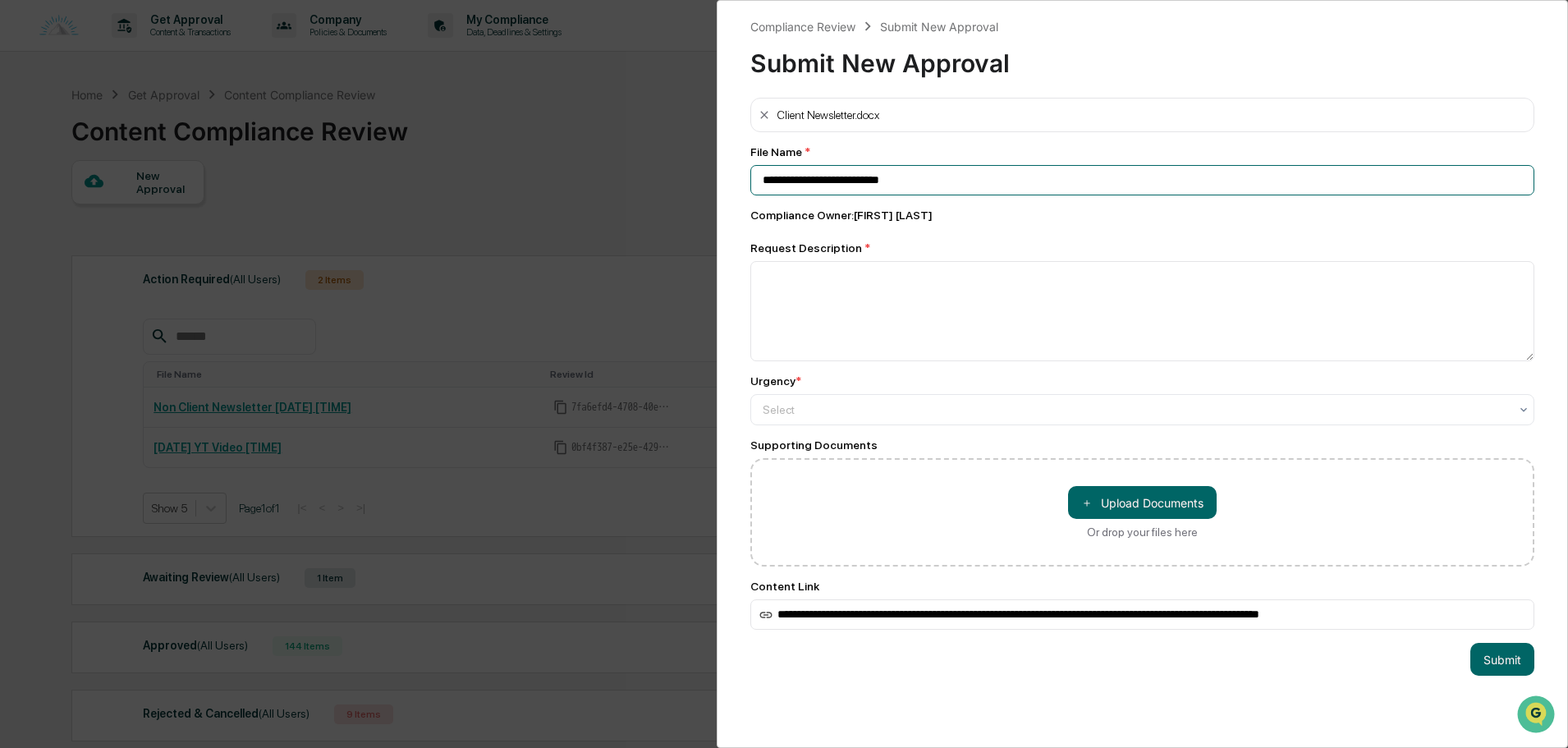 click on "**********" at bounding box center (1142, 180) 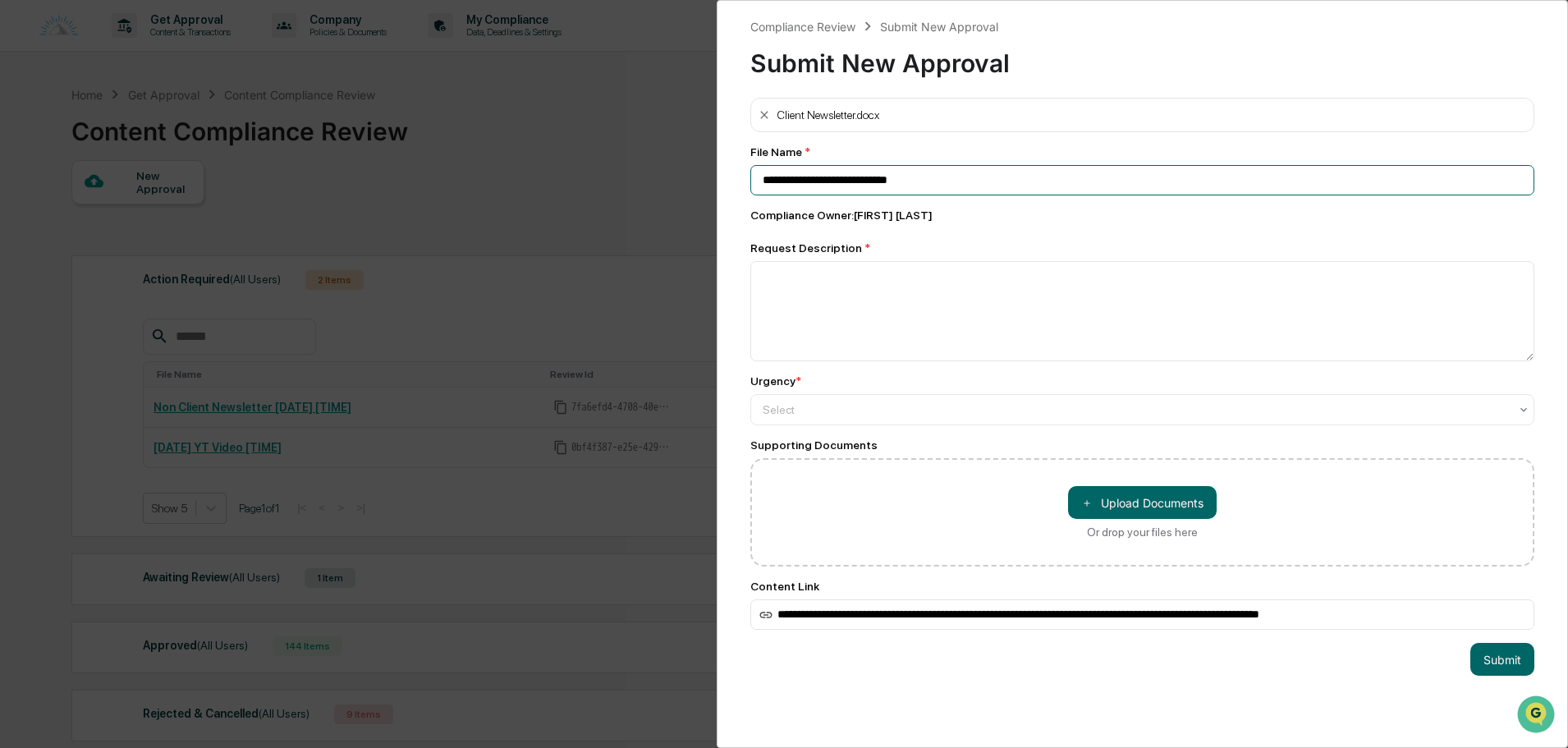 click on "**********" at bounding box center [1142, 180] 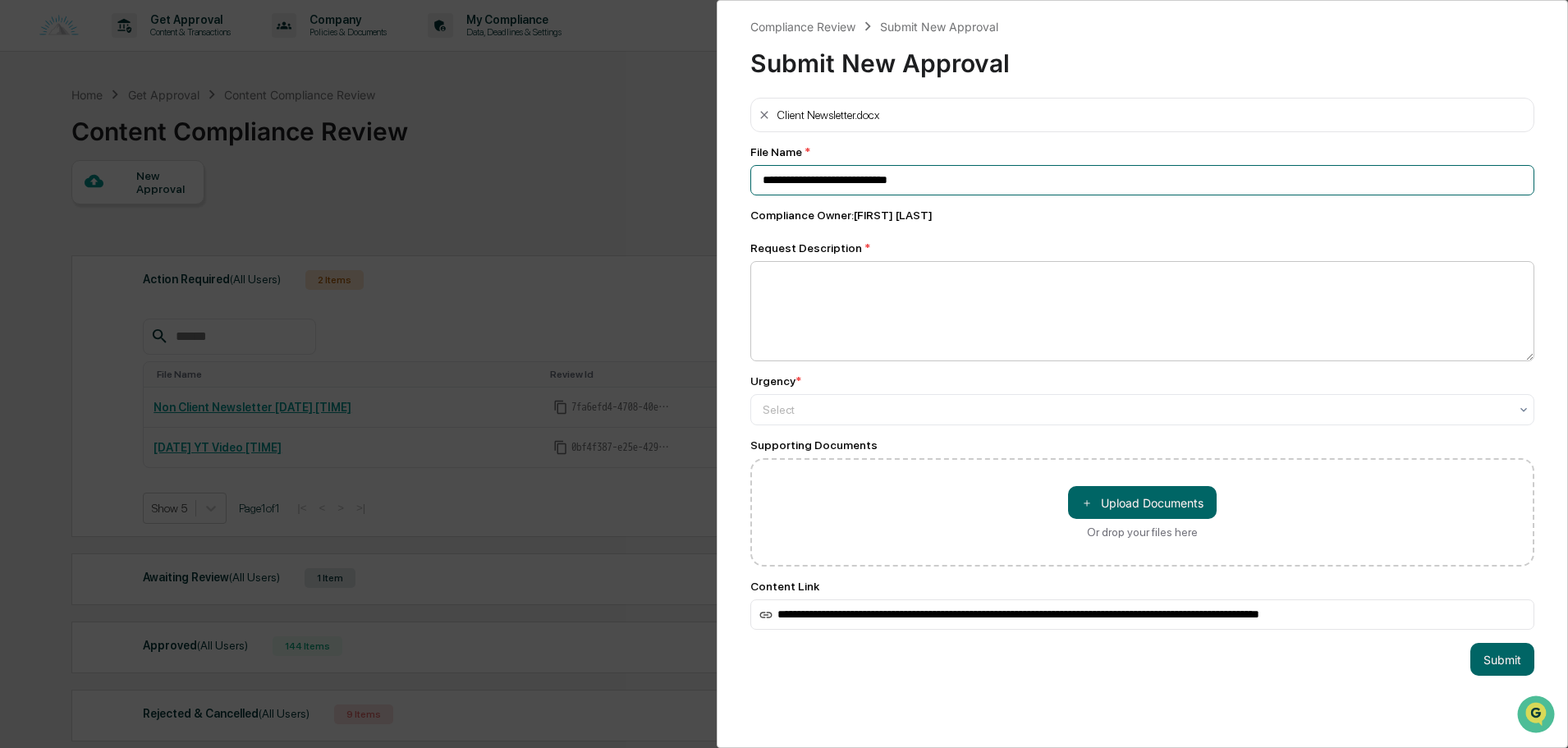type on "**********" 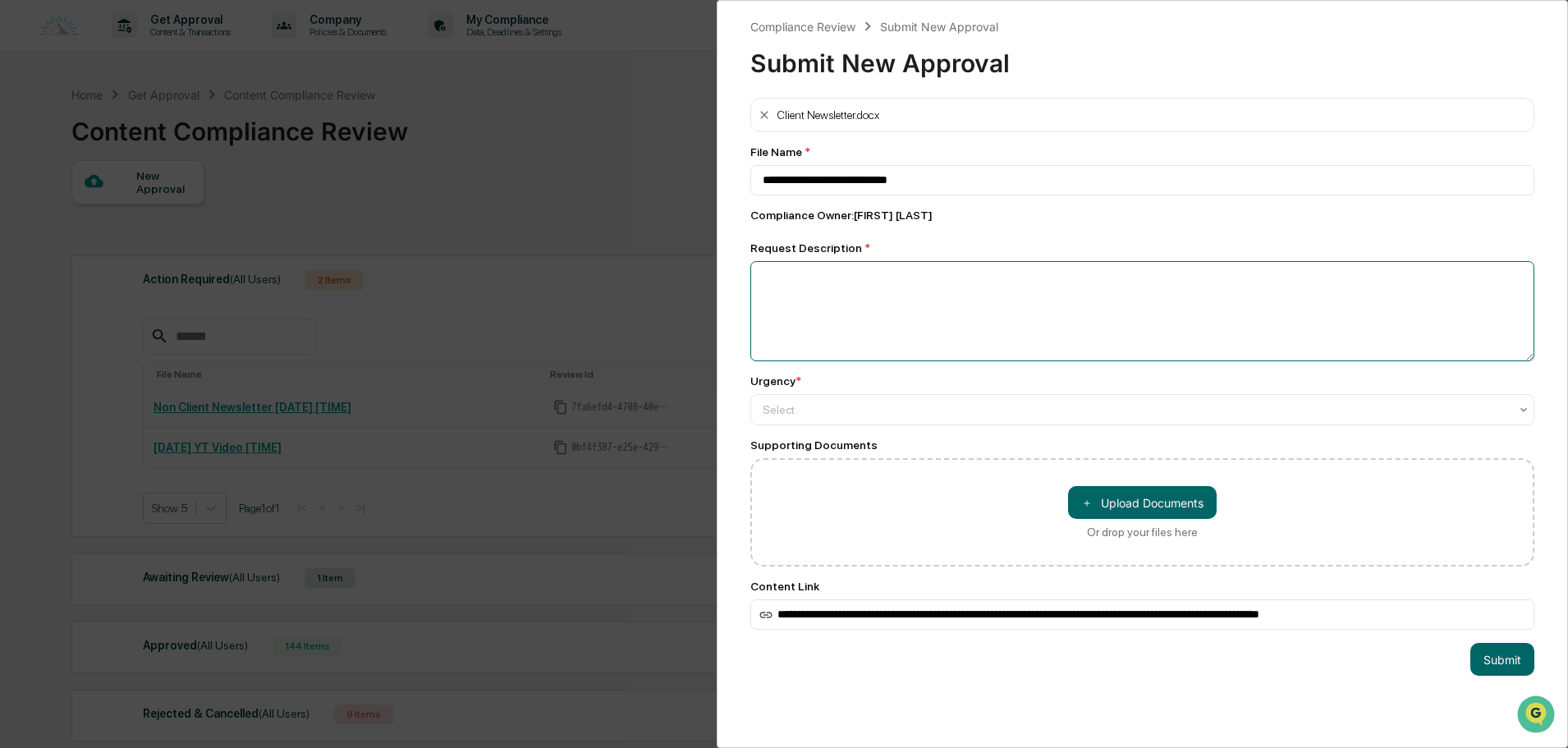 click at bounding box center [1142, 311] 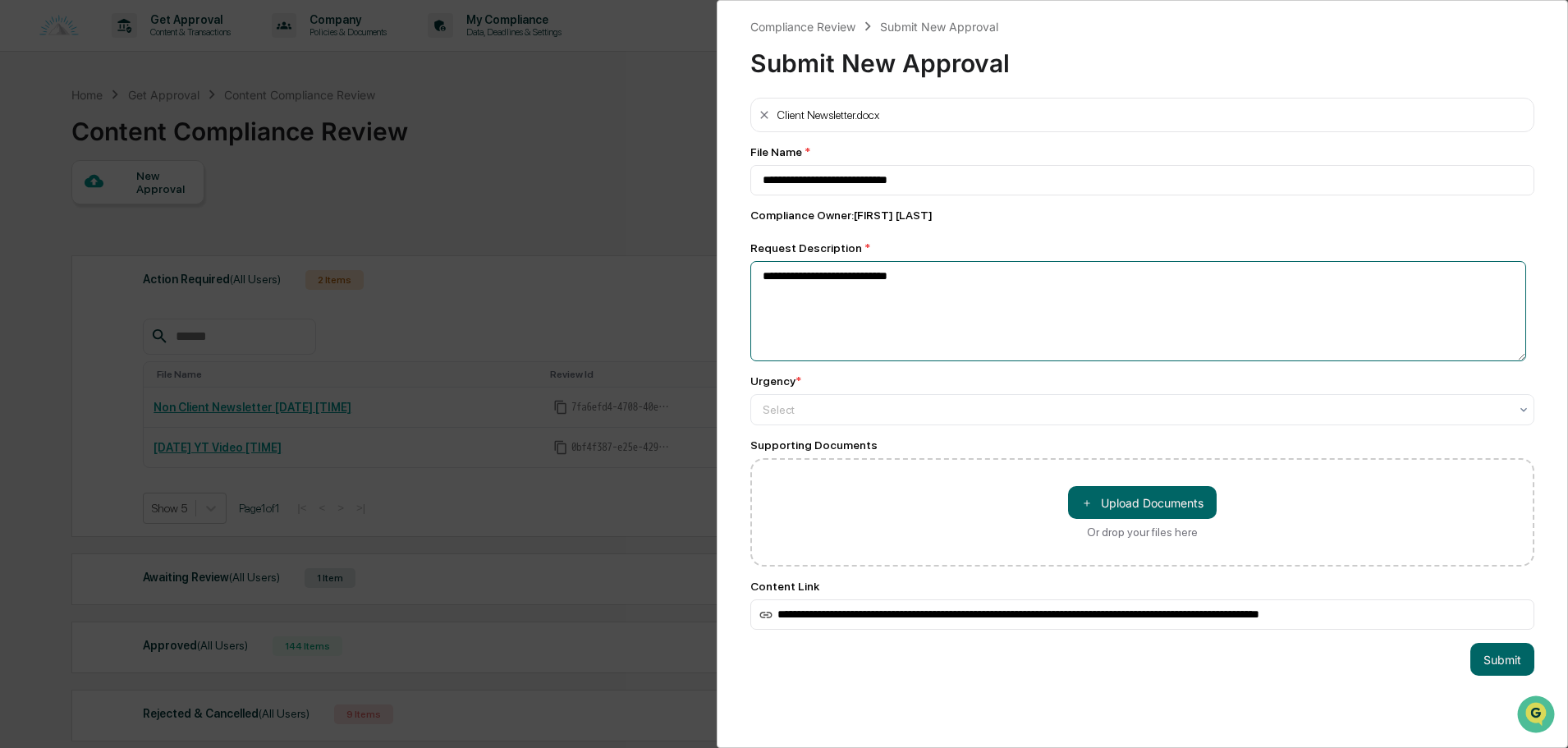 type on "**********" 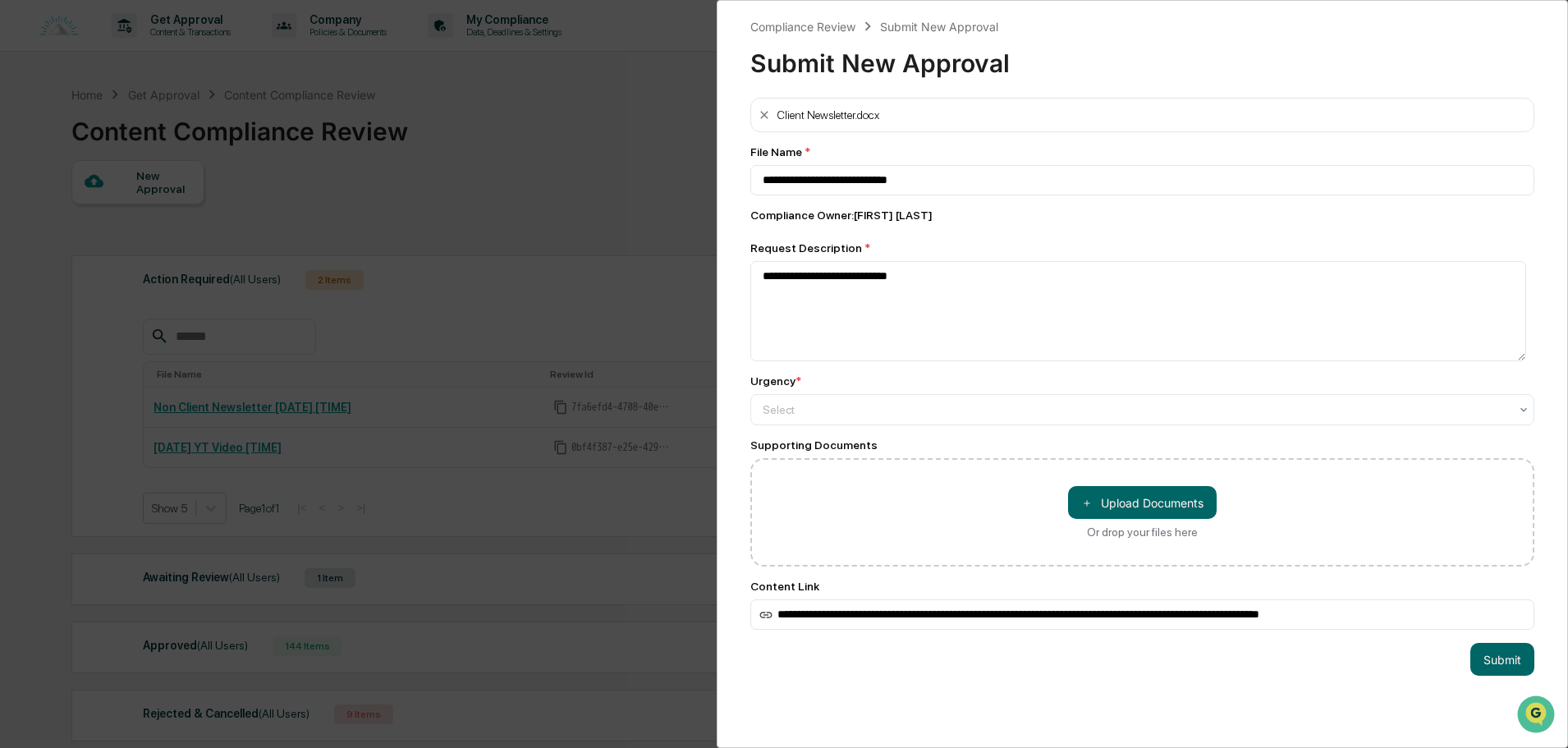 click on "**********" at bounding box center (1142, 364) 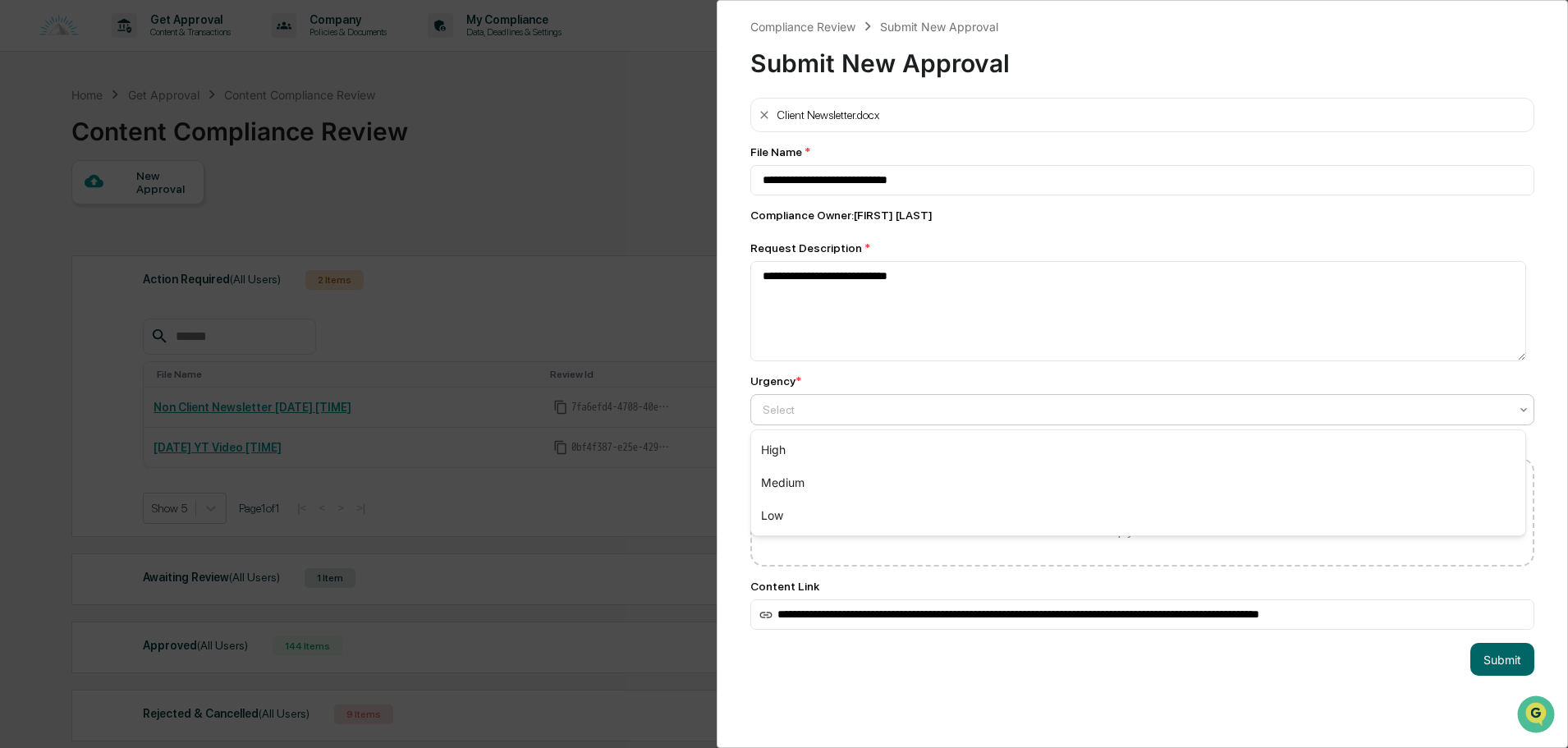 click at bounding box center (1135, 410) 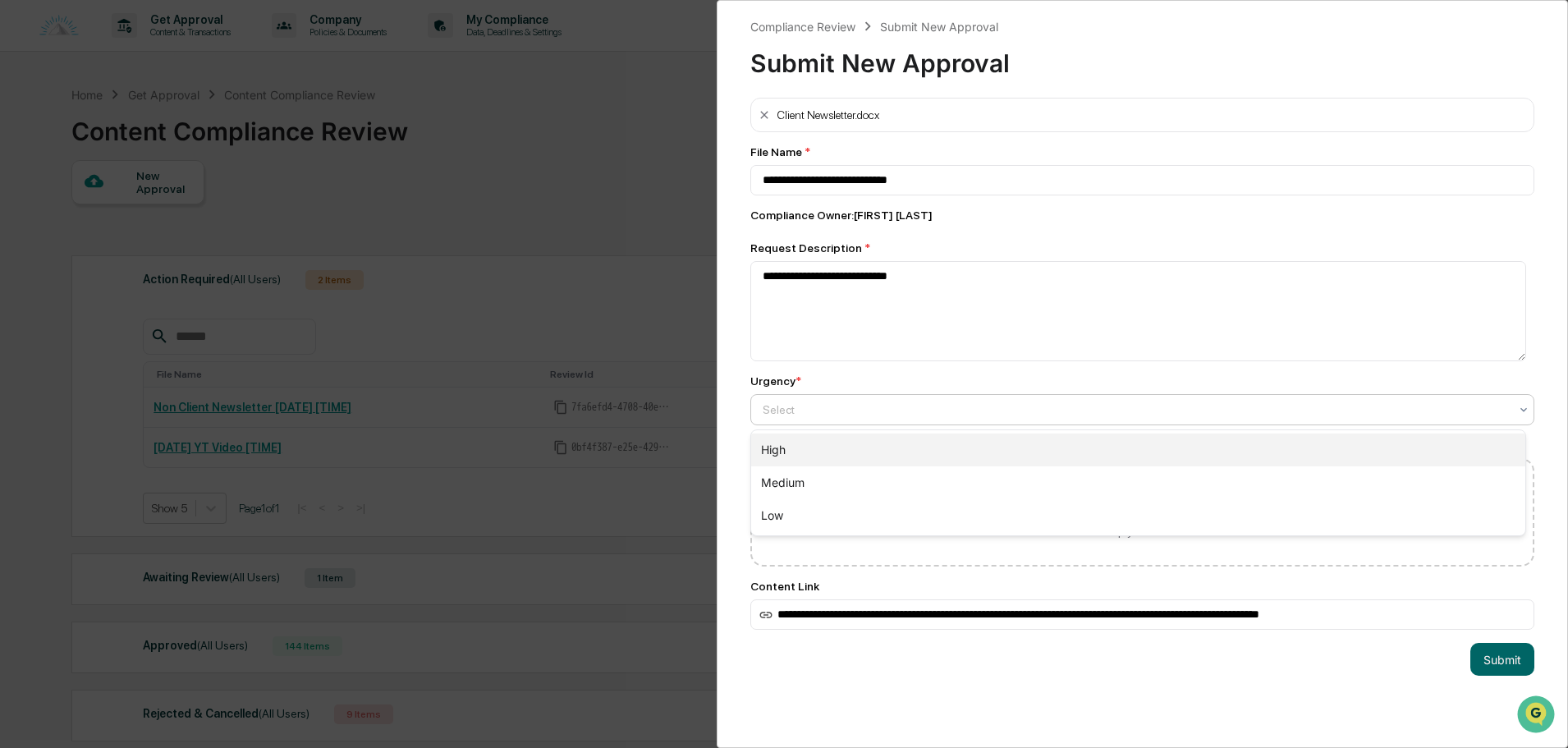 click on "High" at bounding box center (1138, 450) 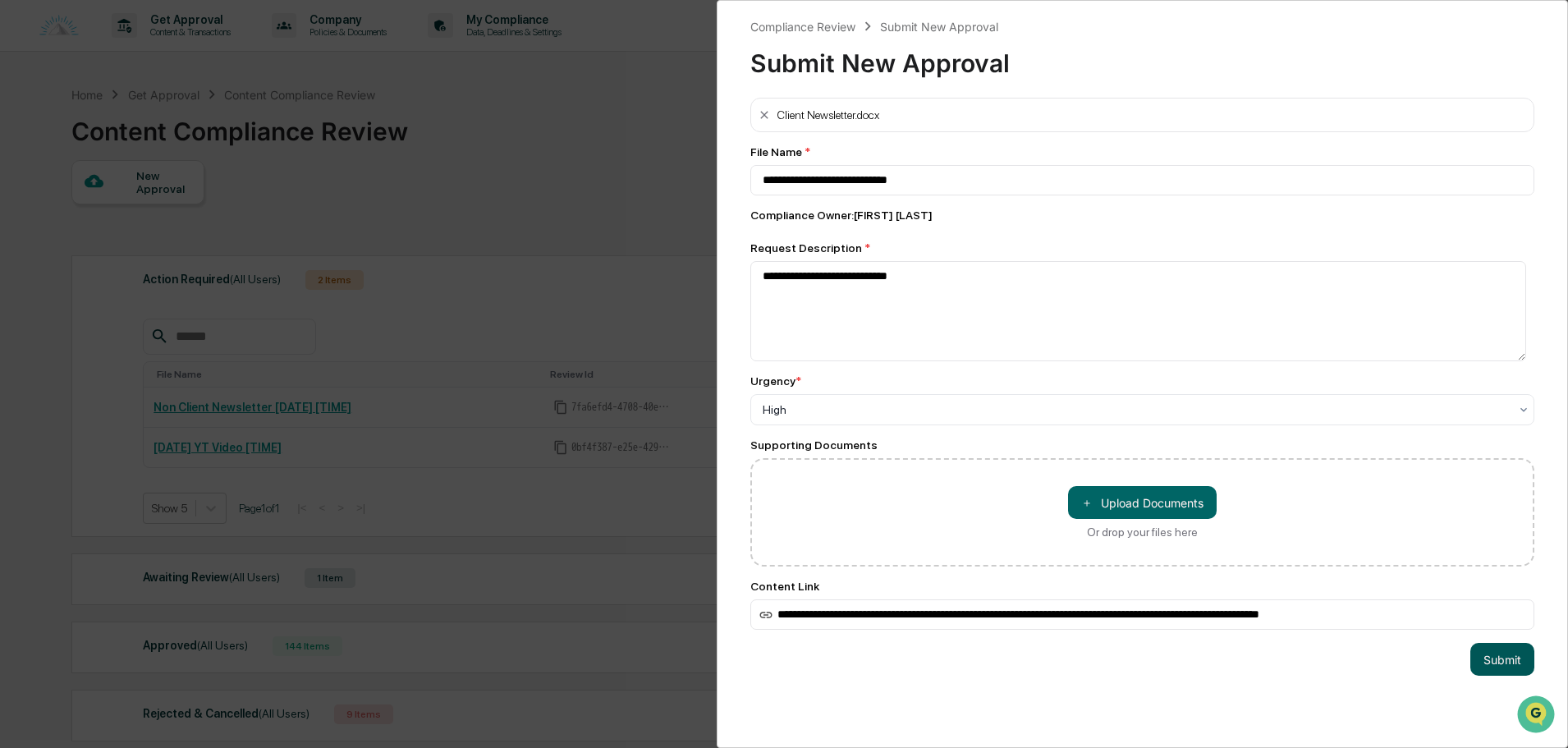 click on "Submit" at bounding box center (1502, 659) 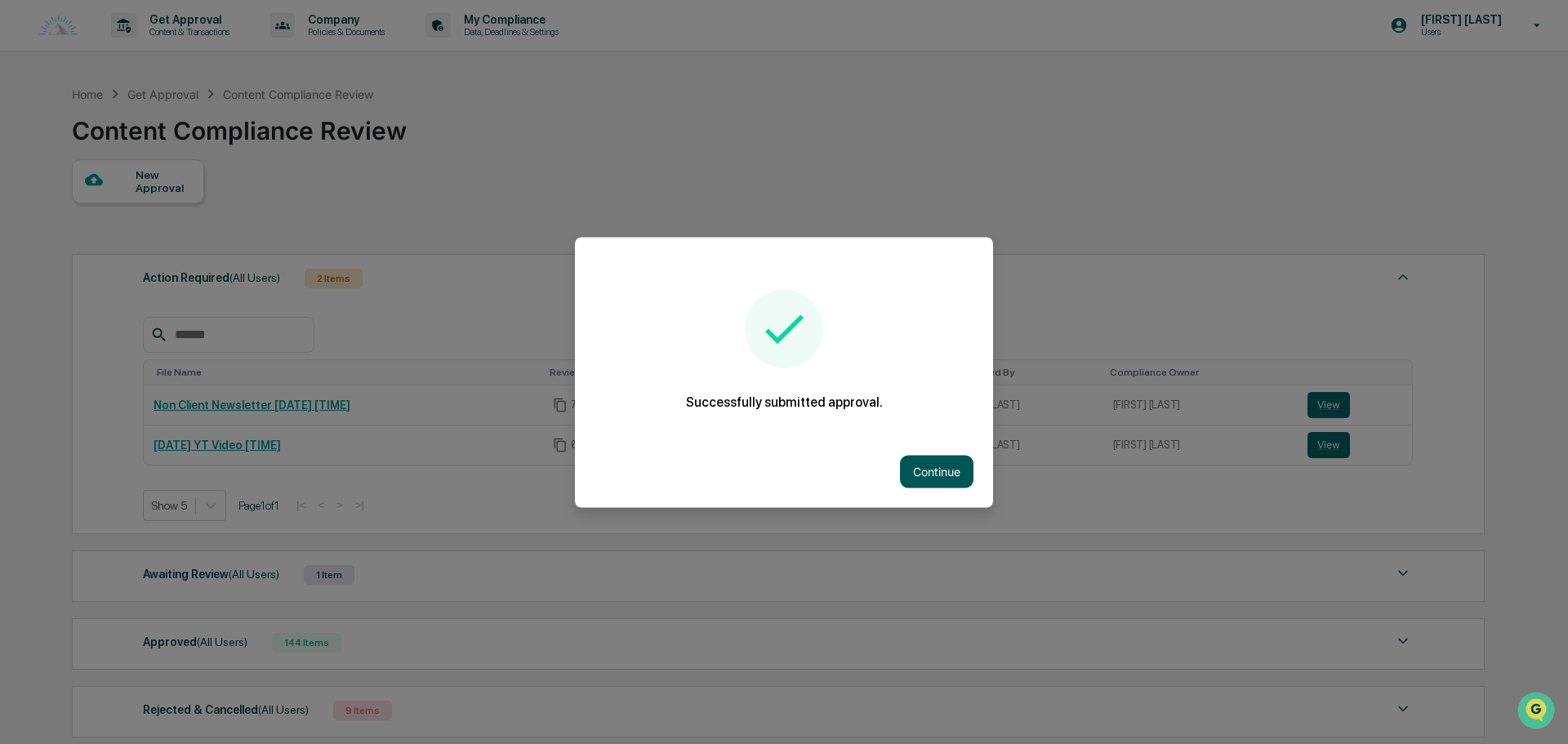 click on "Continue" at bounding box center [937, 471] 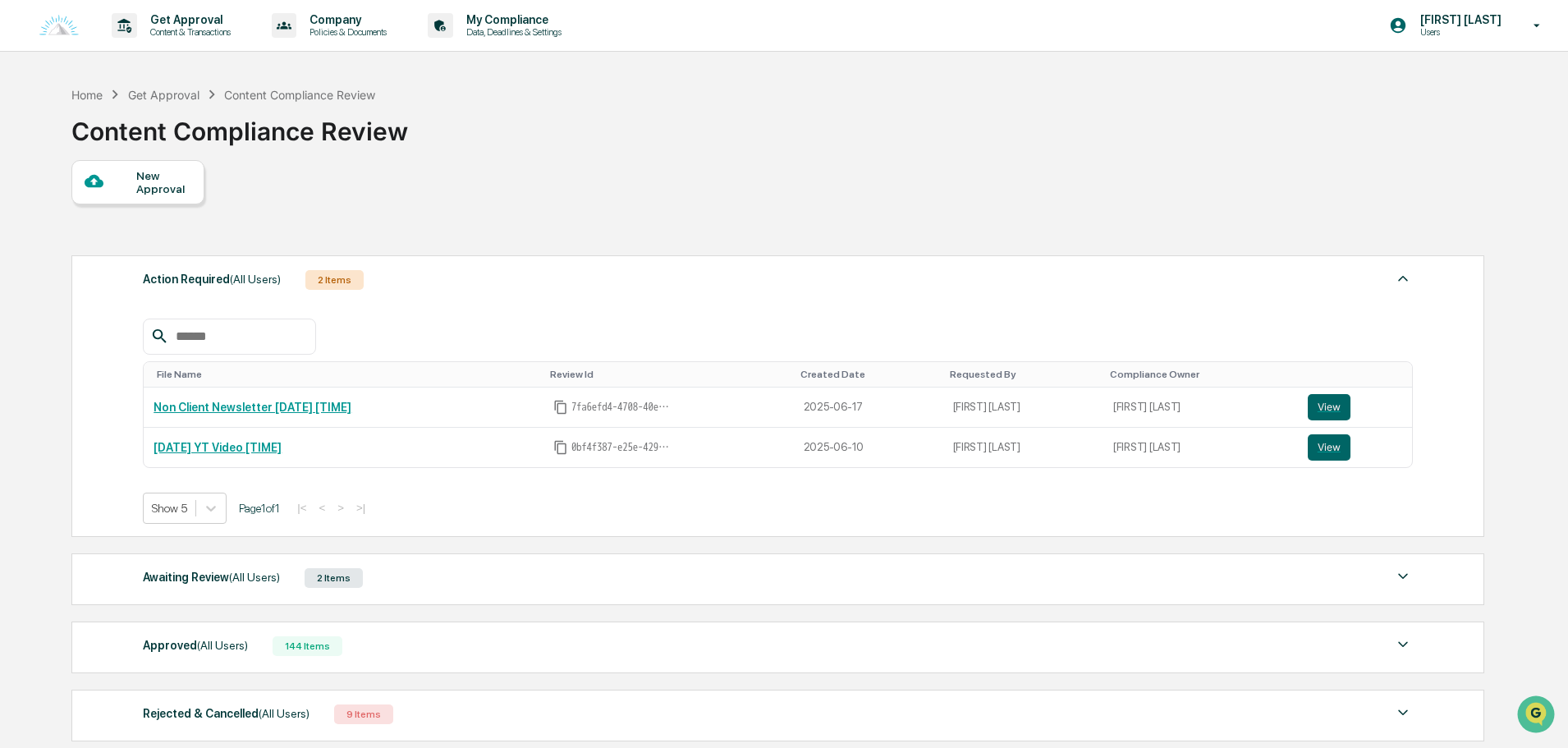 click on "Awaiting Review  (All Users) 2 Items" at bounding box center (777, 578) 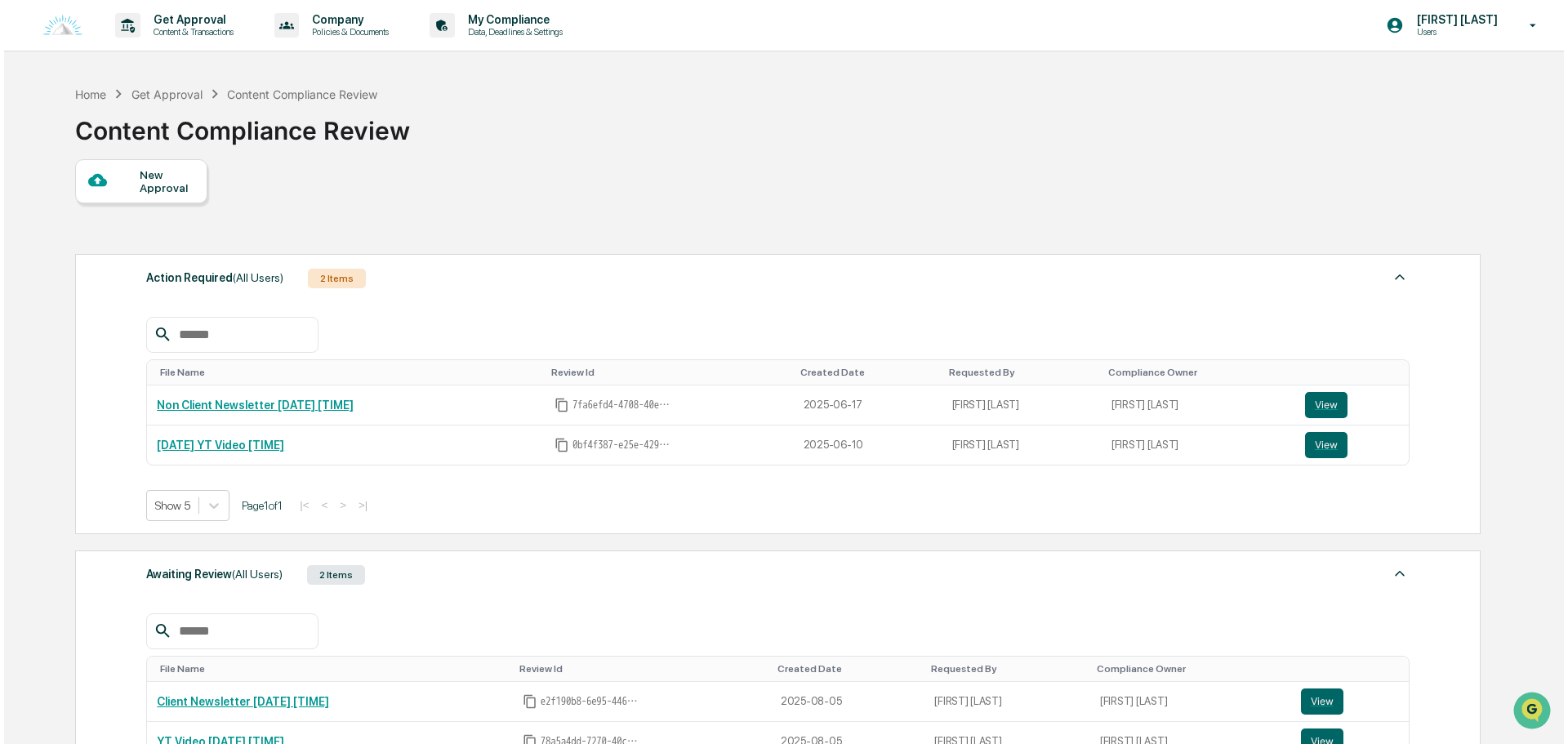 scroll, scrollTop: 185, scrollLeft: 0, axis: vertical 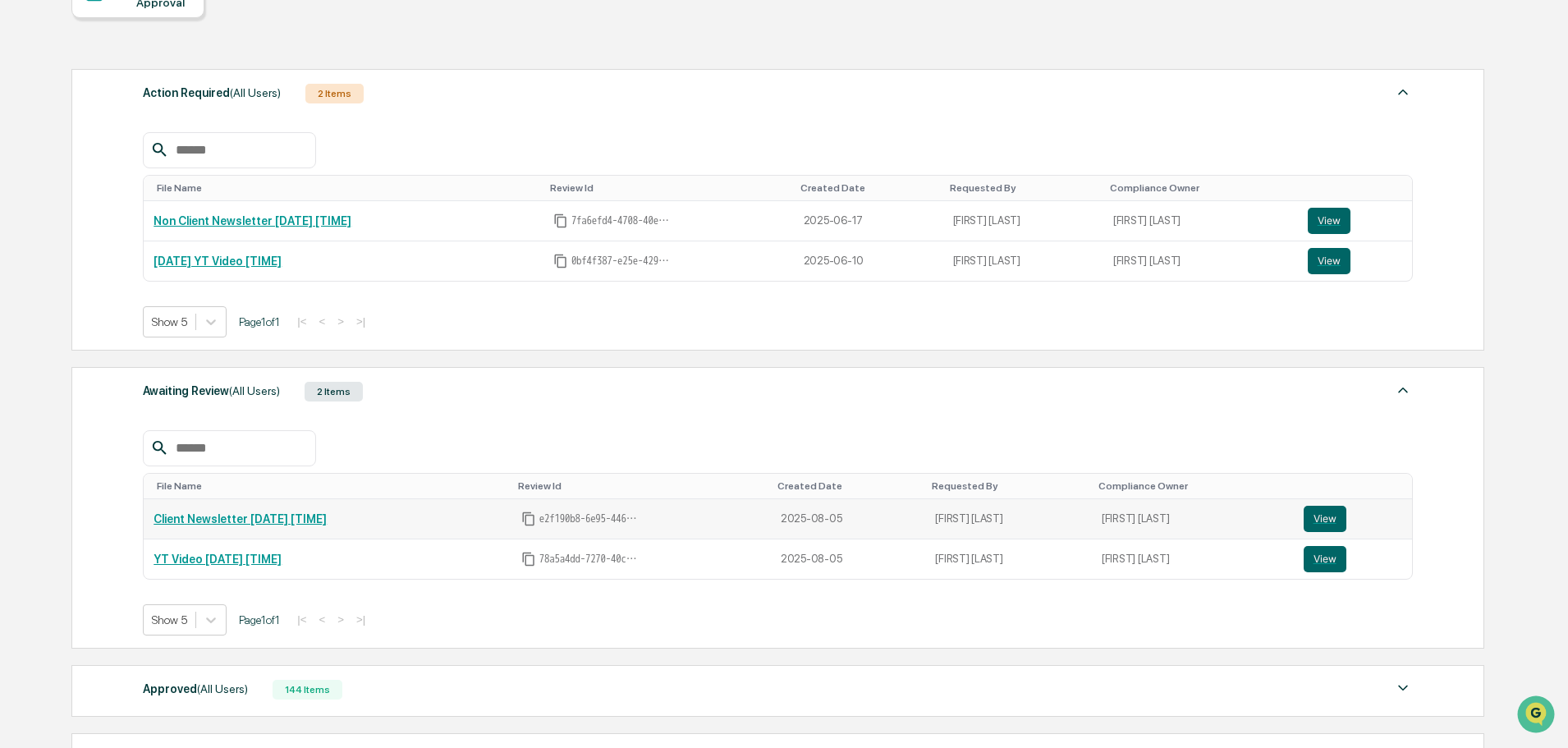 click on "Client Newsletter 8/6 @ 7:30pm" at bounding box center (240, 519) 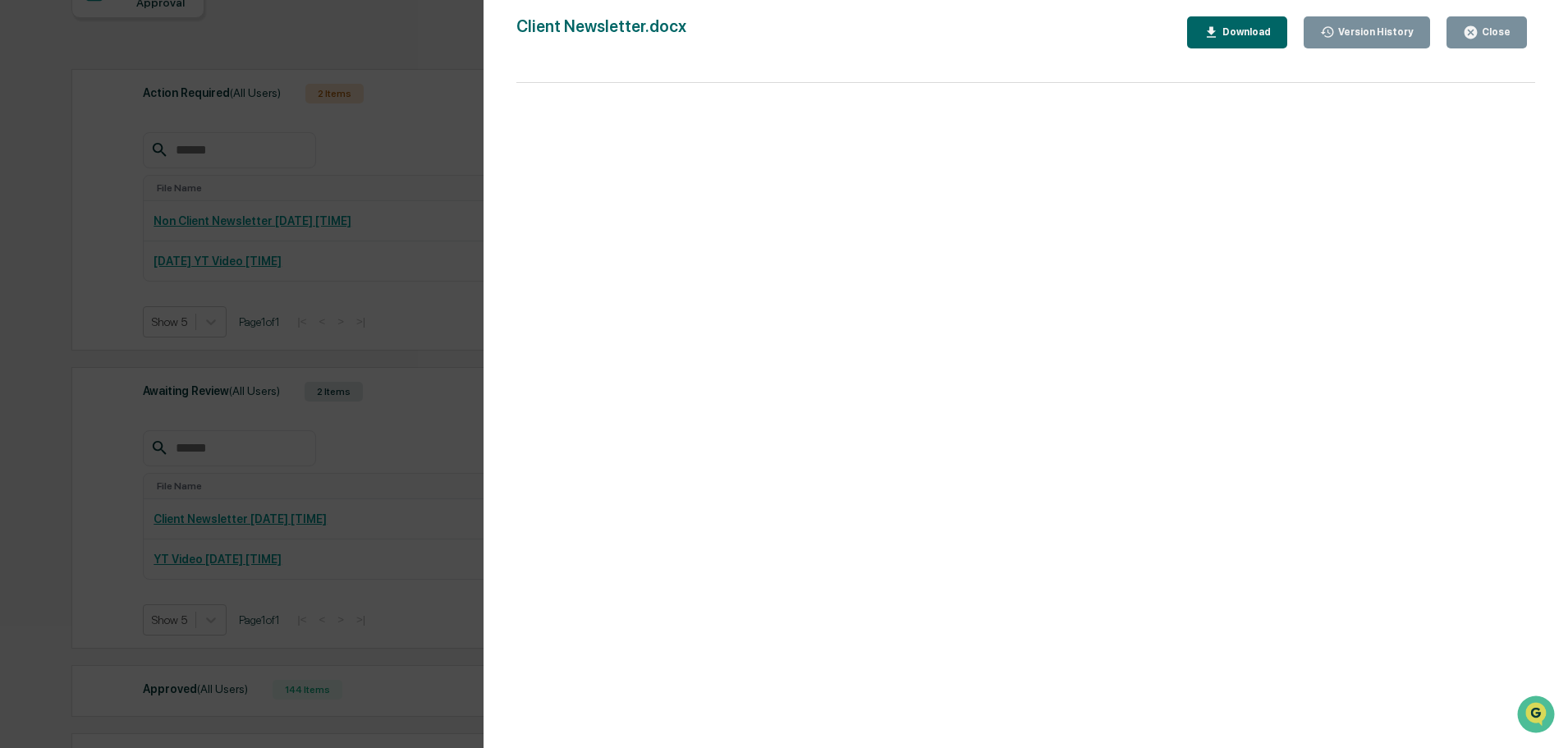click on "Close" at bounding box center (1487, 32) 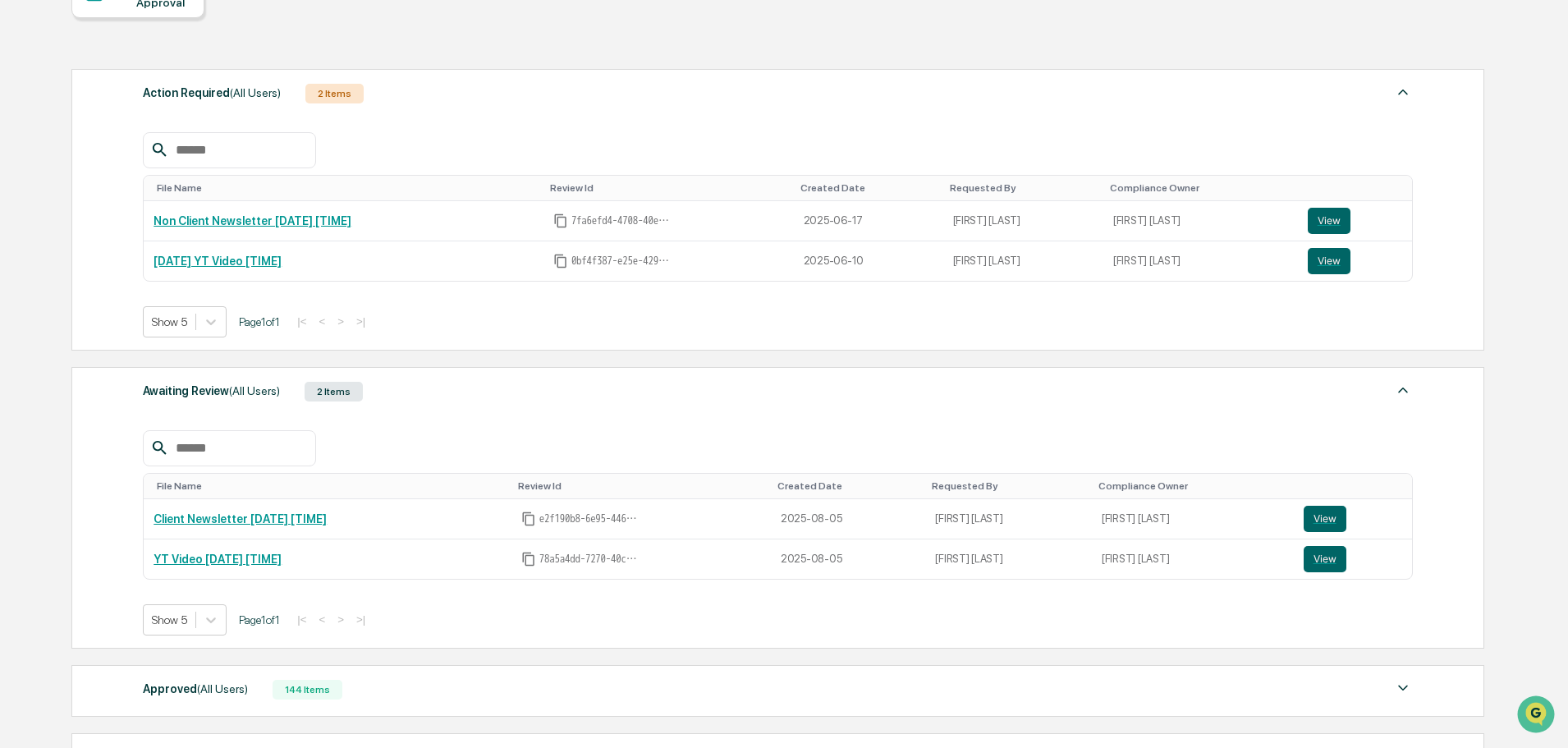 click on "New Approval" at bounding box center (138, -4) 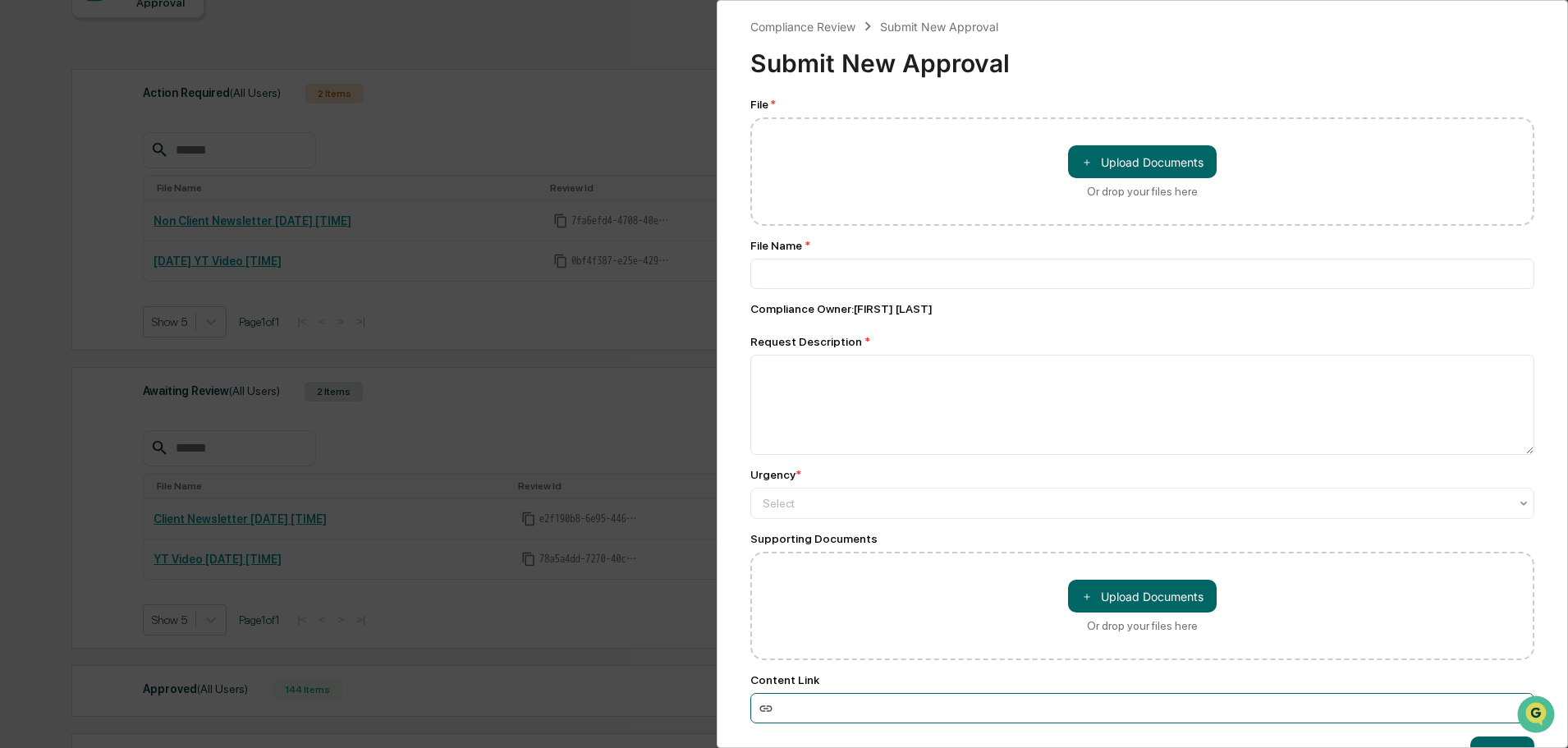 click at bounding box center [1142, 708] 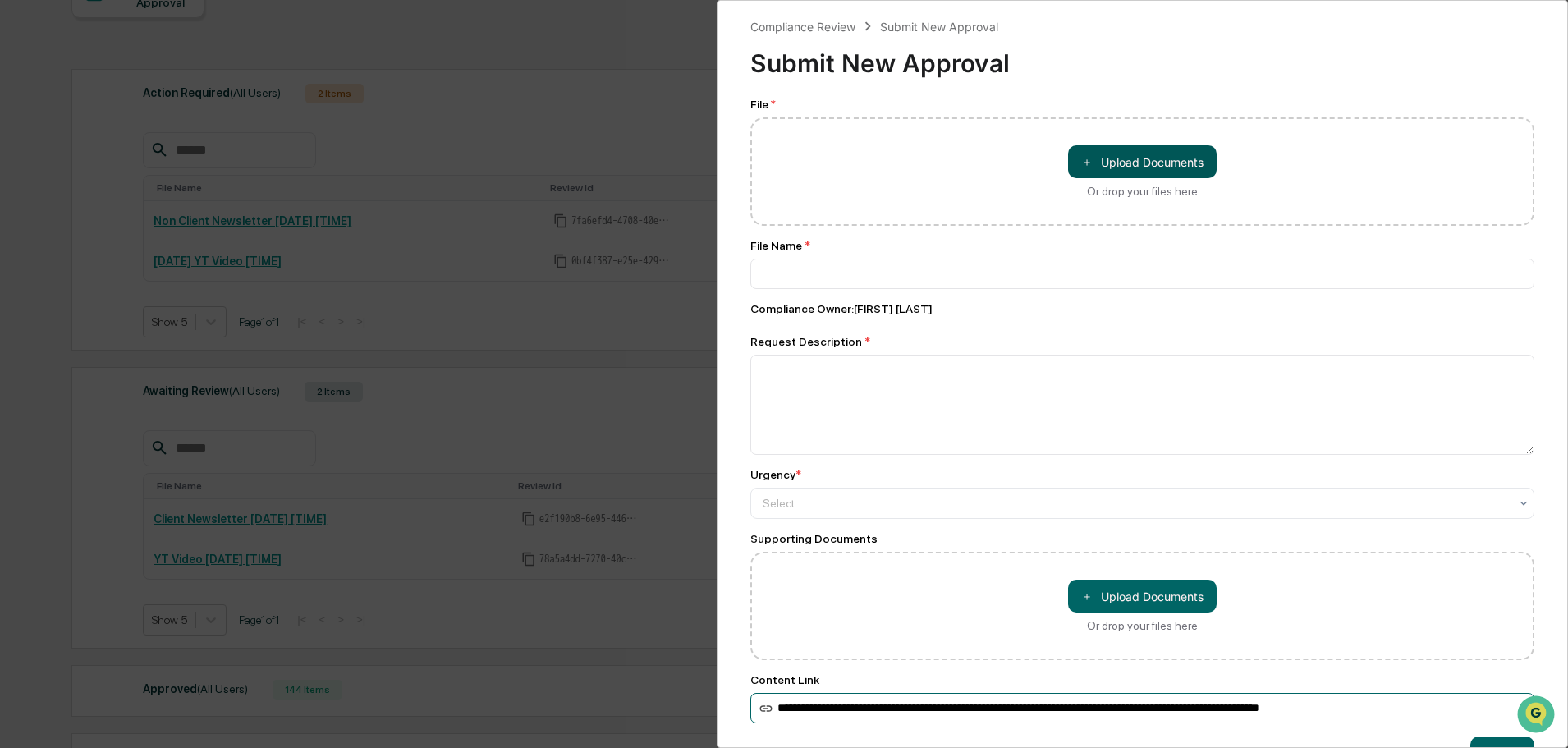 type on "**********" 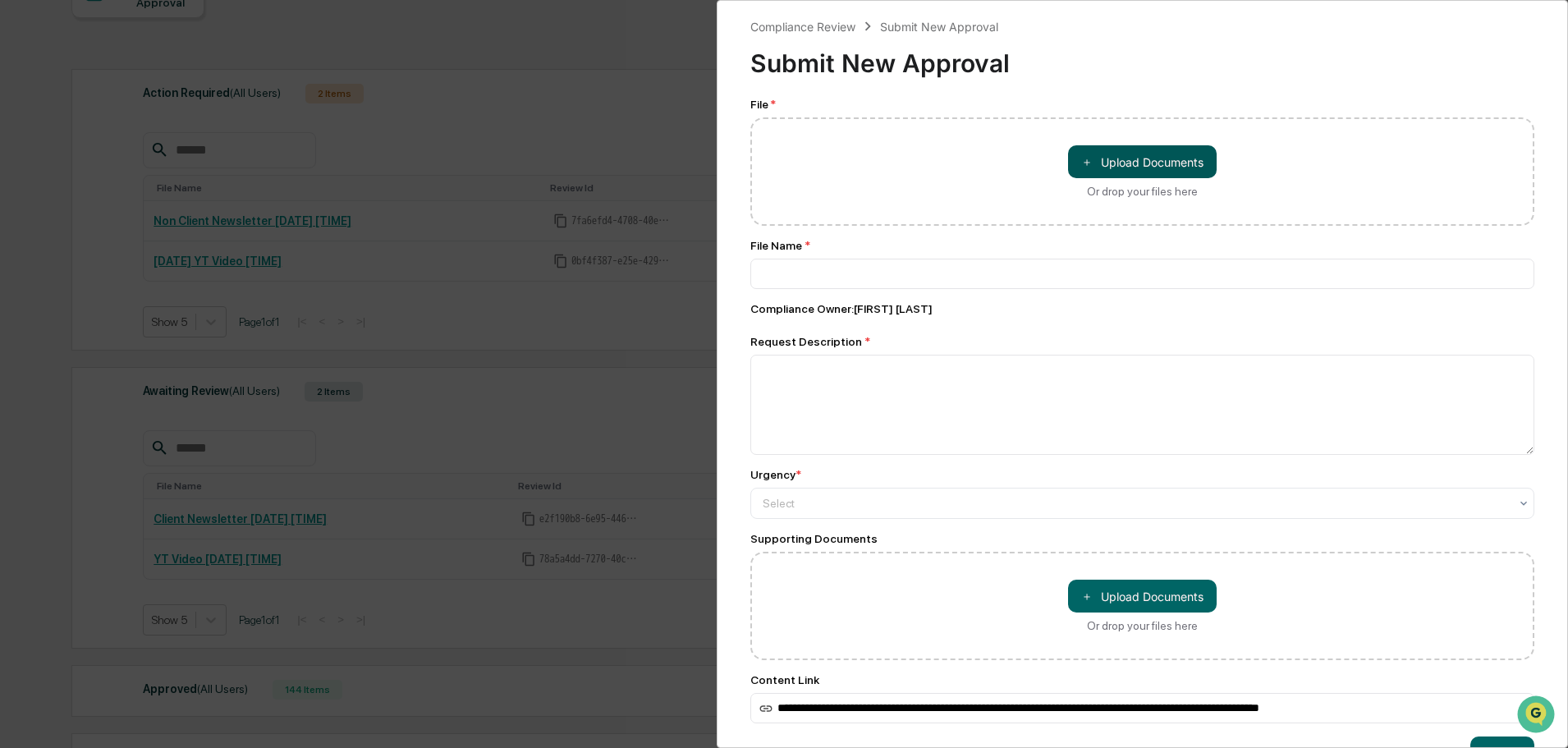 click on "＋ Upload Documents" at bounding box center (1142, 162) 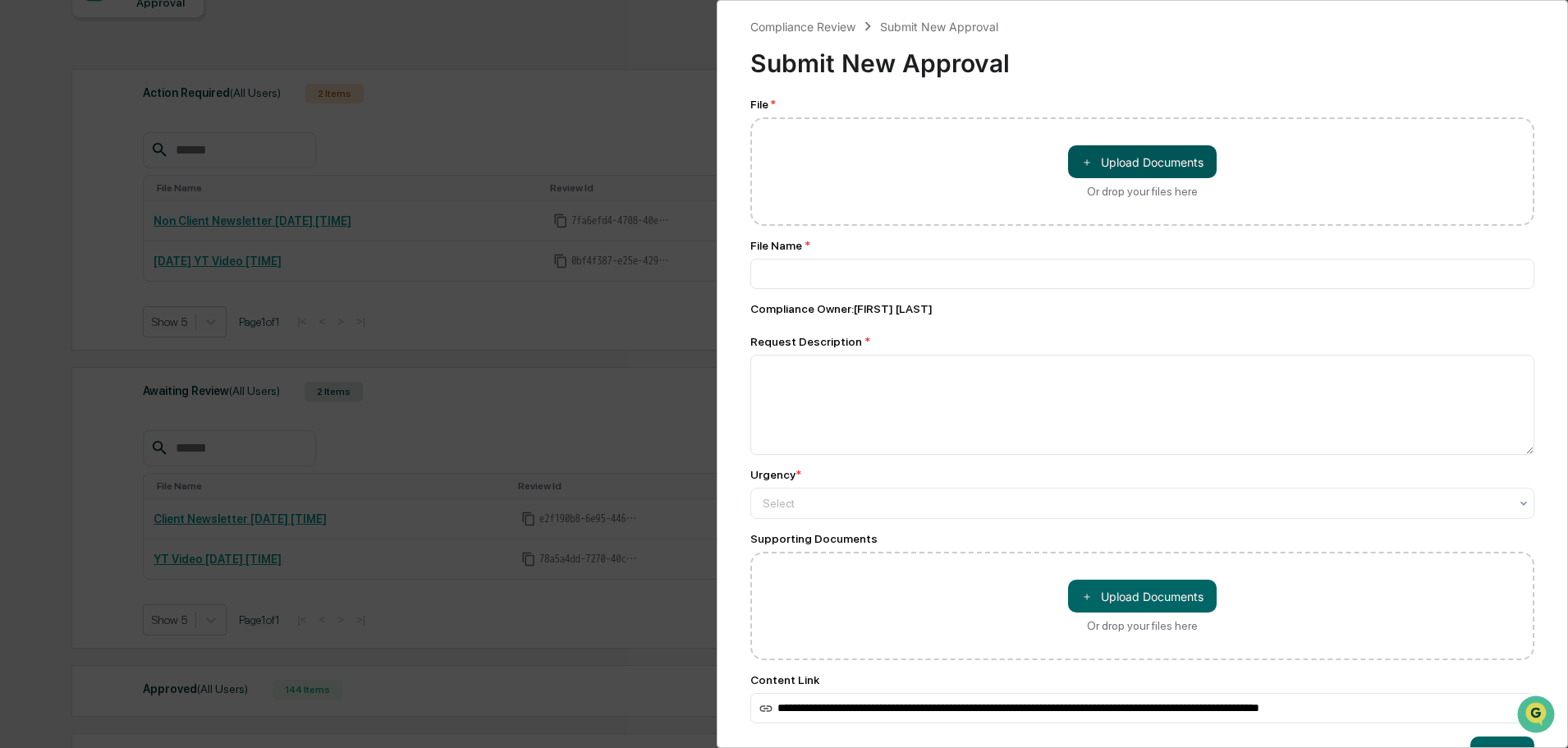 click on "＋ Upload Documents" at bounding box center (1142, 162) 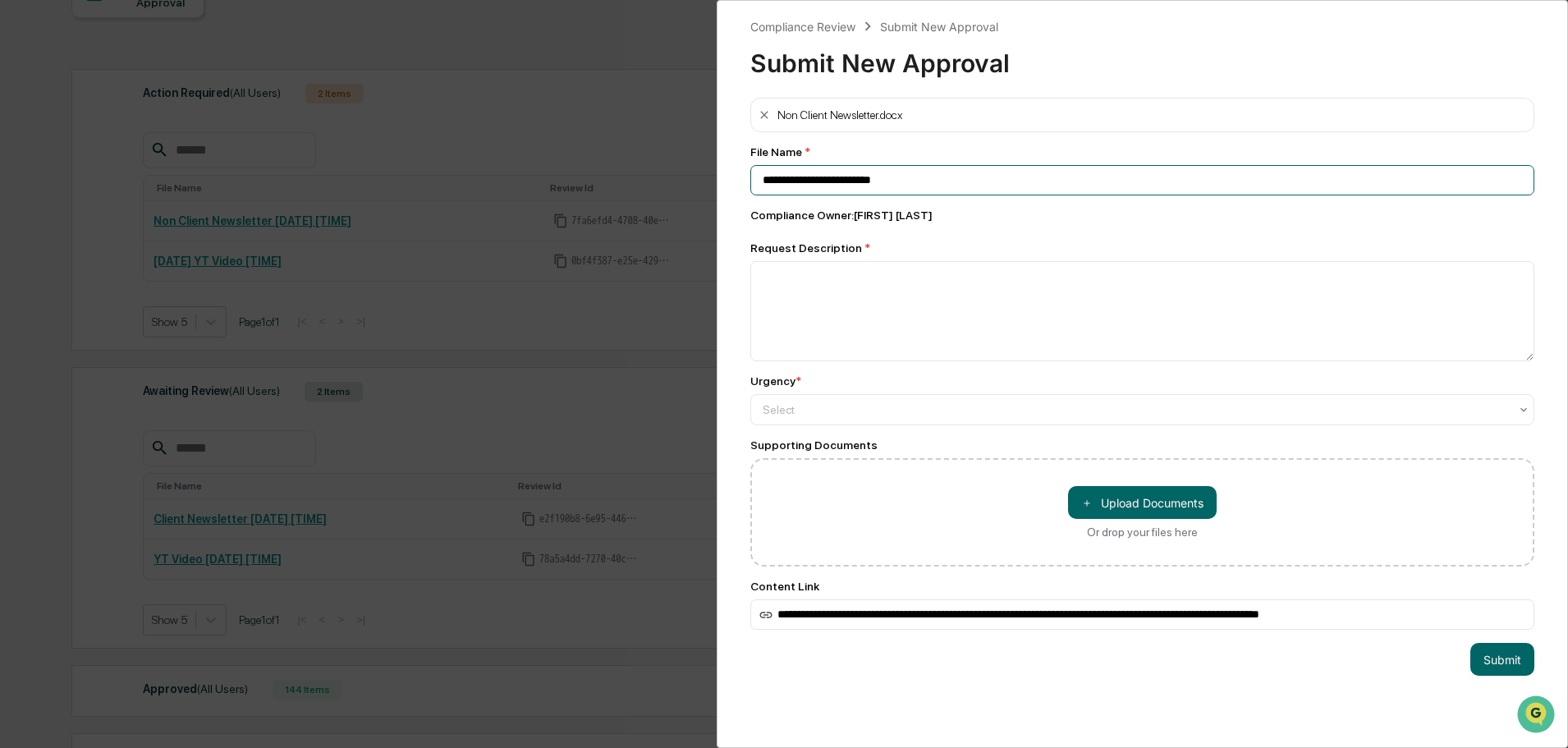 drag, startPoint x: 931, startPoint y: 172, endPoint x: 873, endPoint y: 185, distance: 59.43904 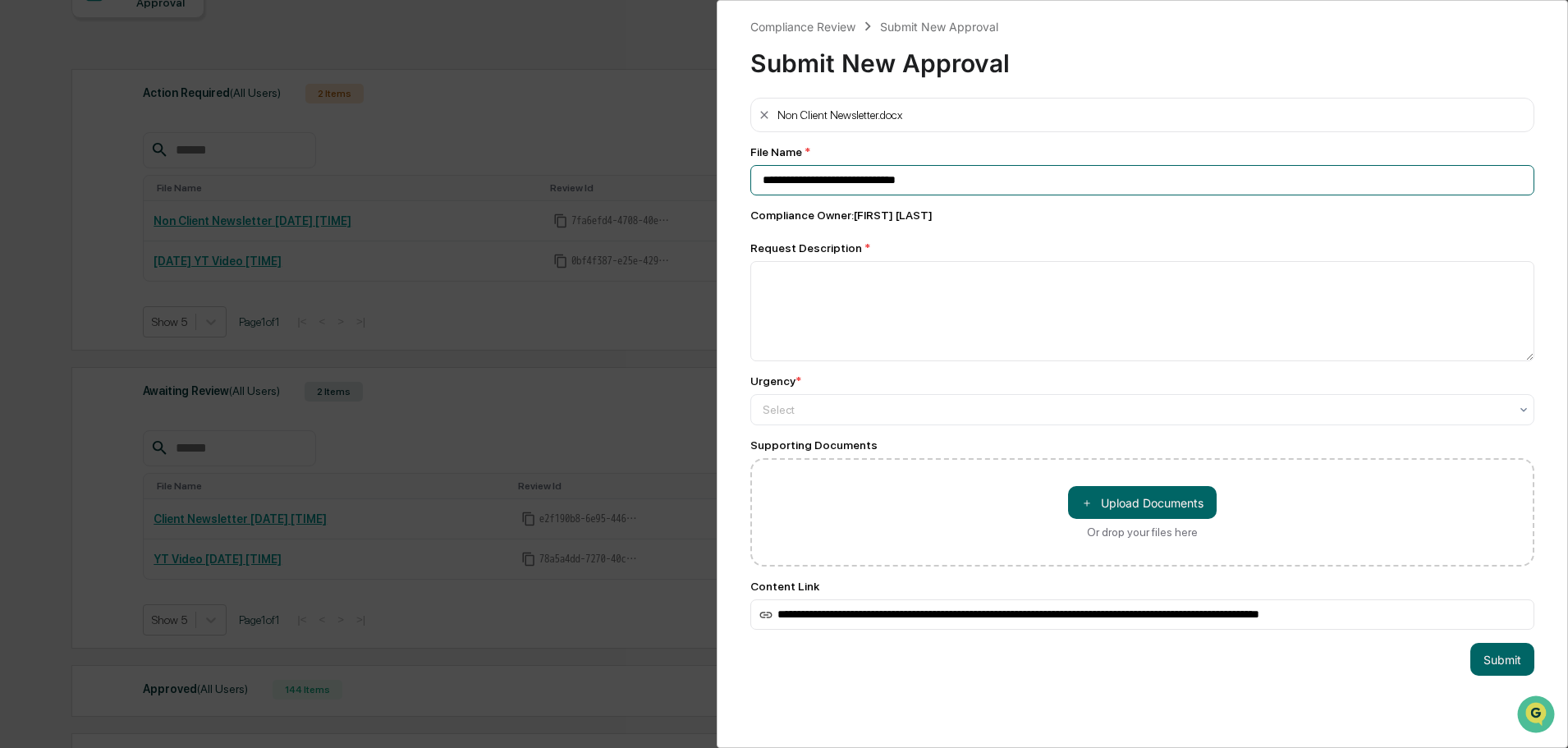 drag, startPoint x: 957, startPoint y: 177, endPoint x: 791, endPoint y: 189, distance: 166.4332 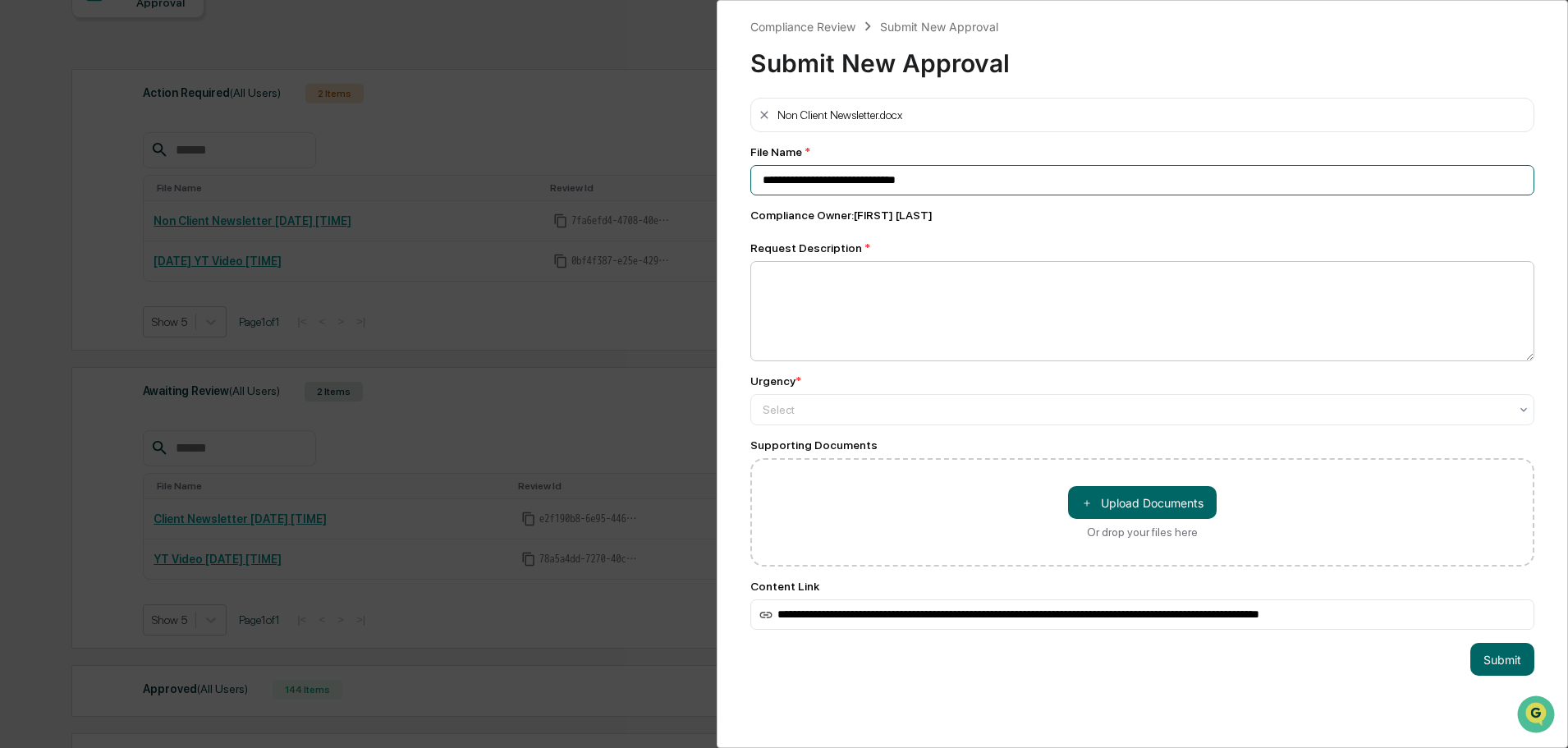 type on "**********" 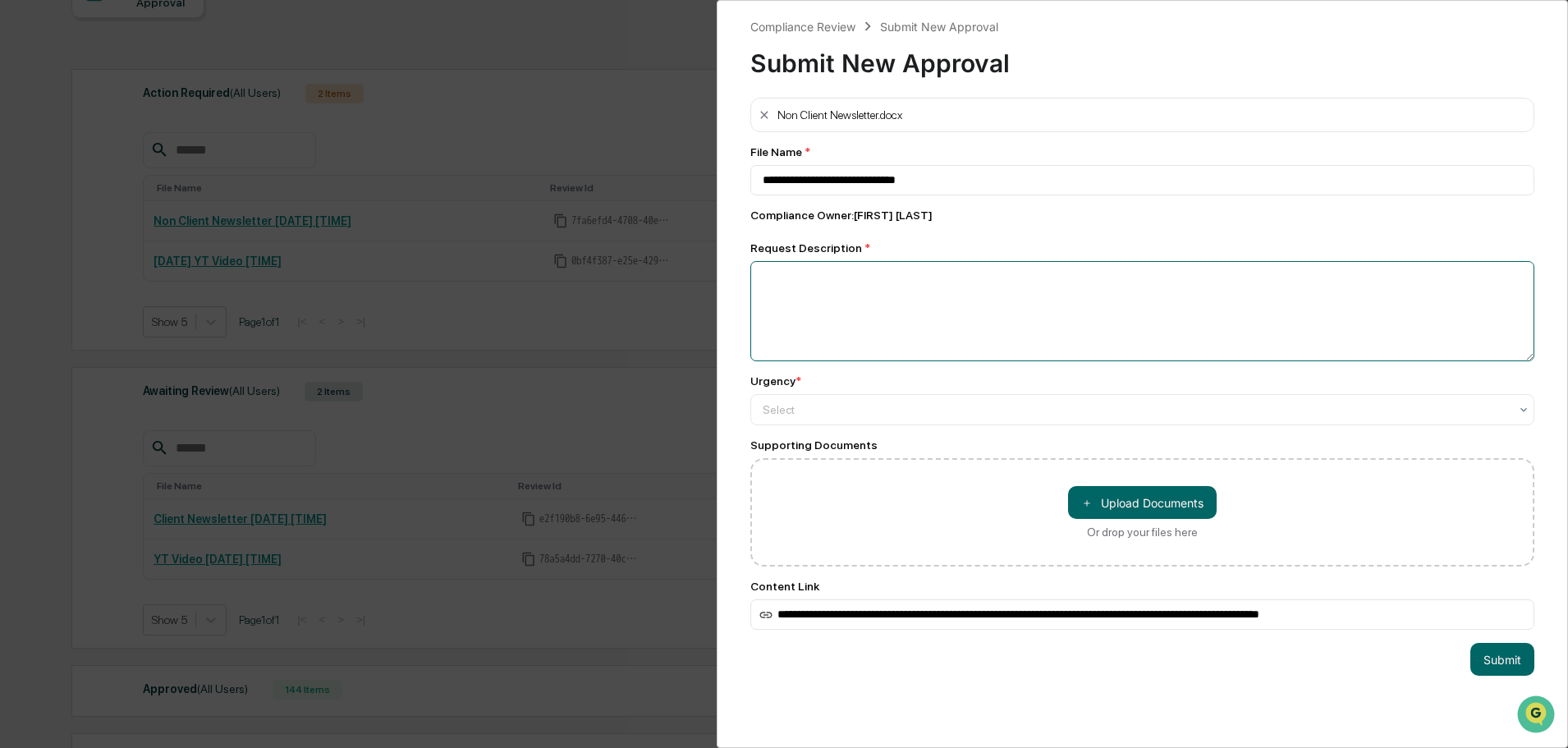 click at bounding box center [1142, 311] 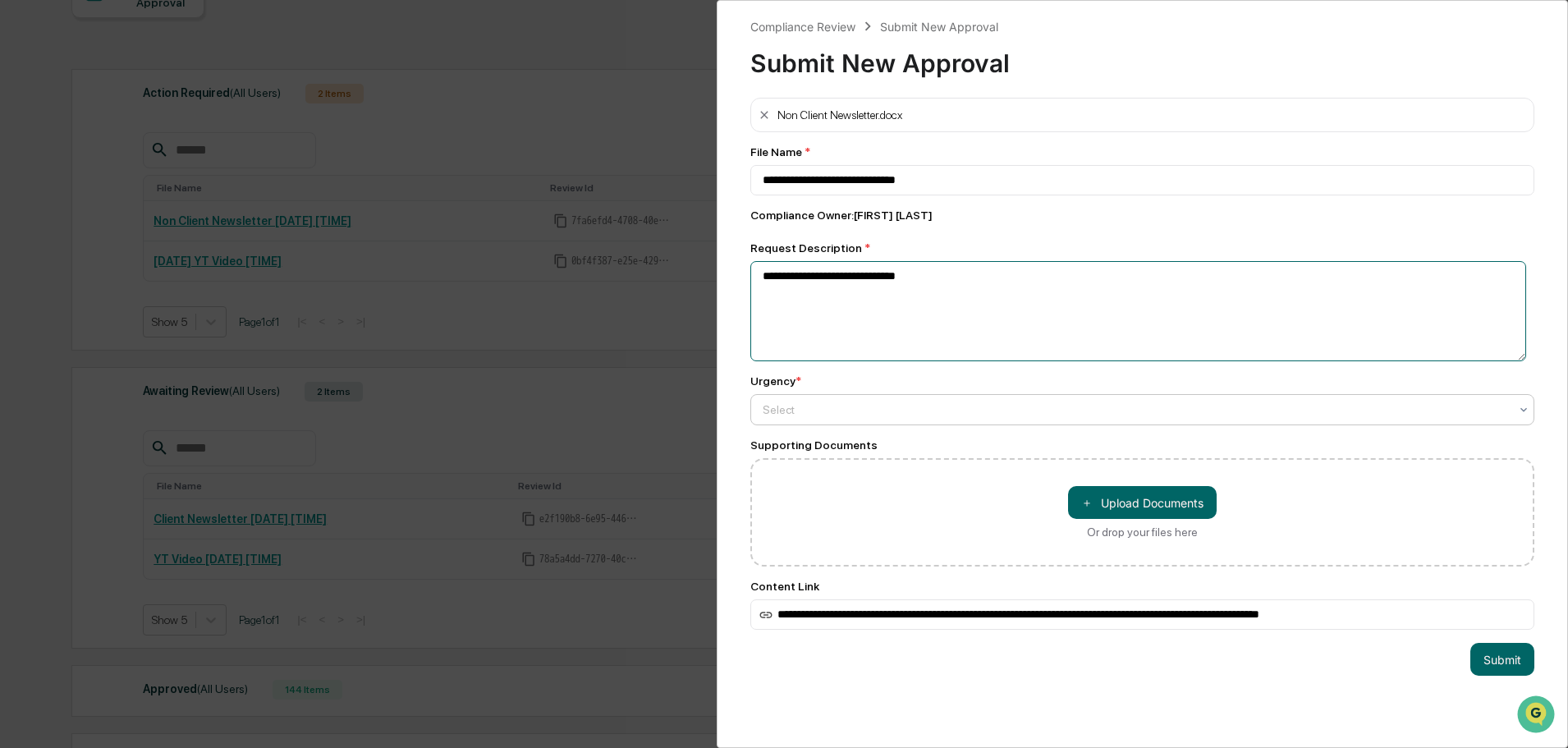 type on "**********" 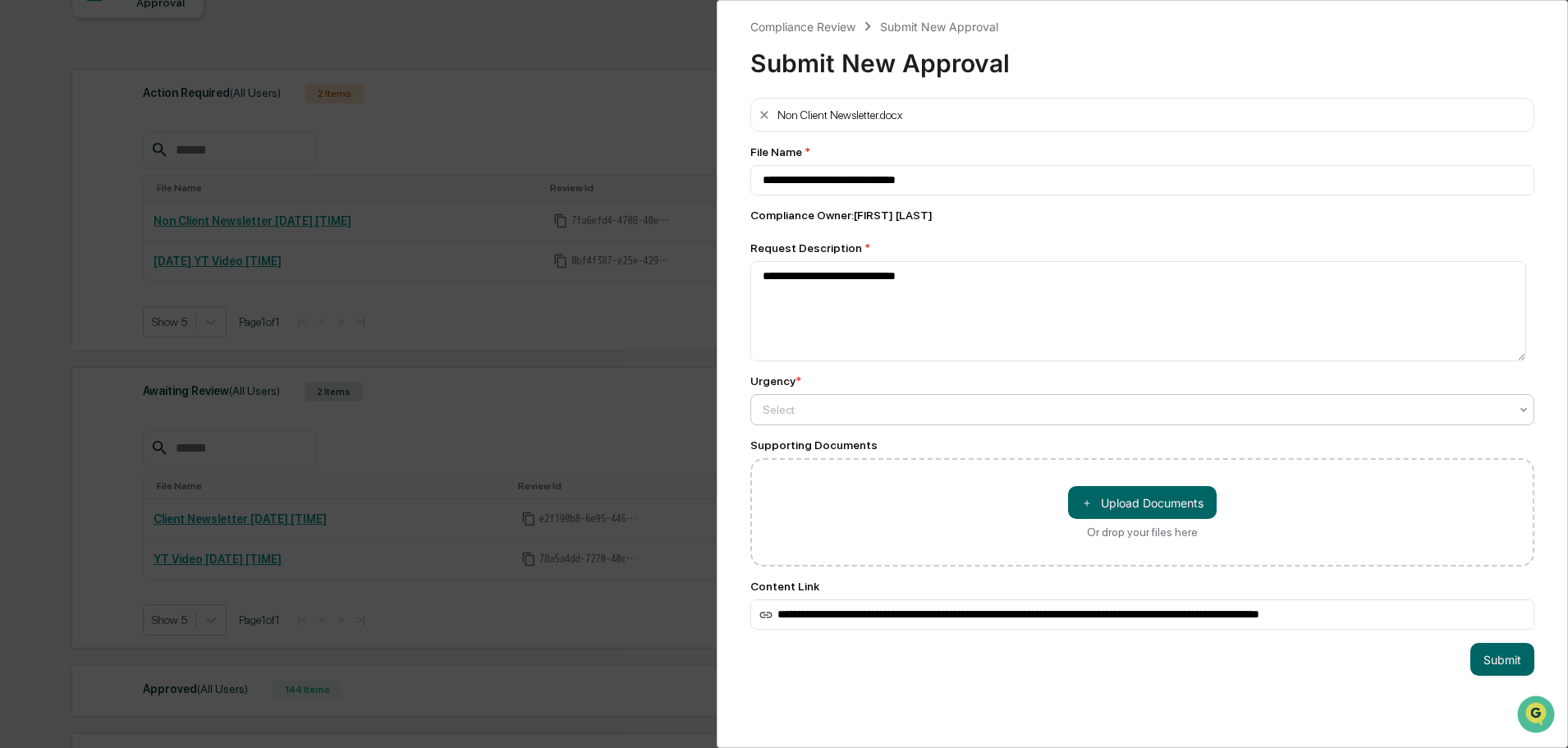 click at bounding box center (1135, 410) 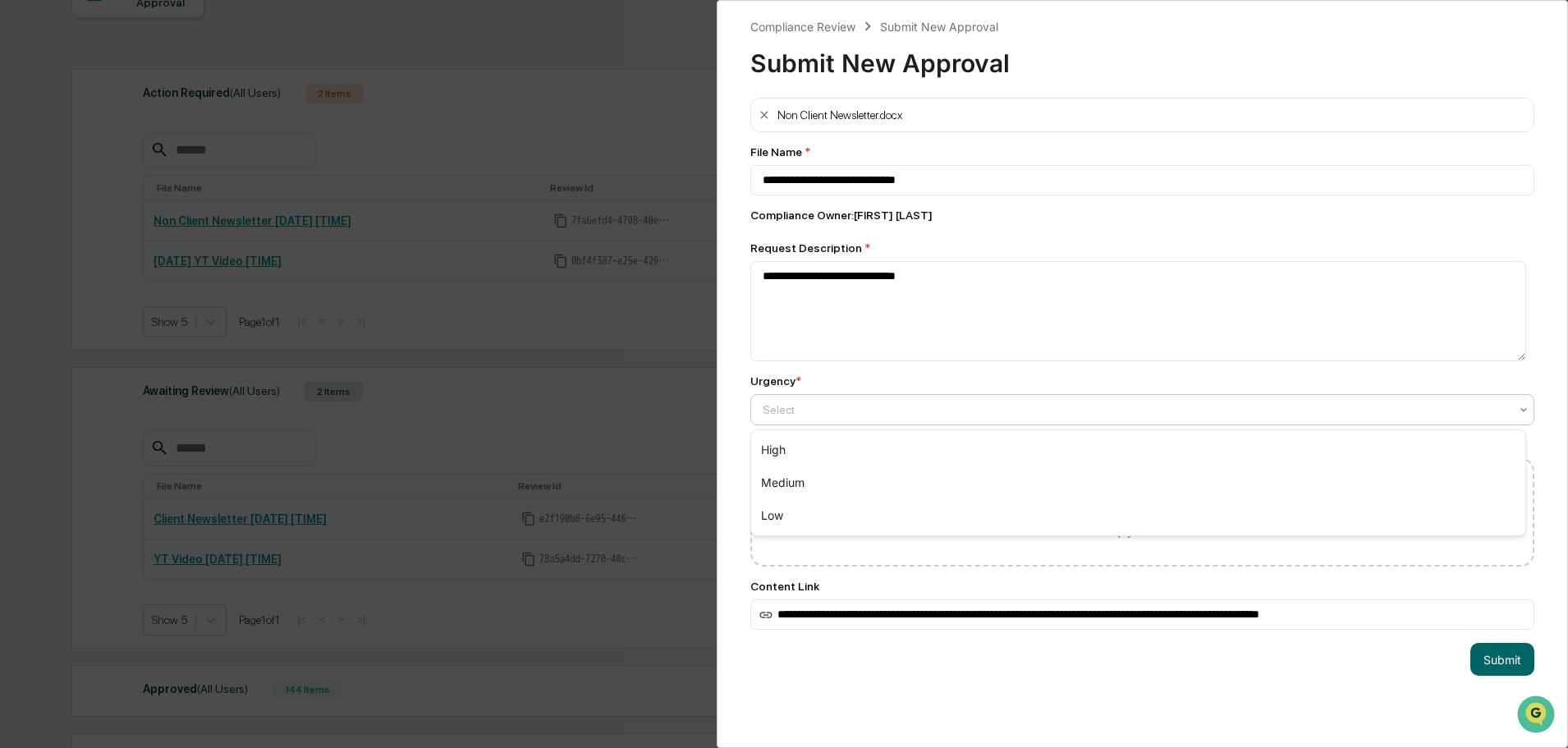 click on "High" at bounding box center [1138, 450] 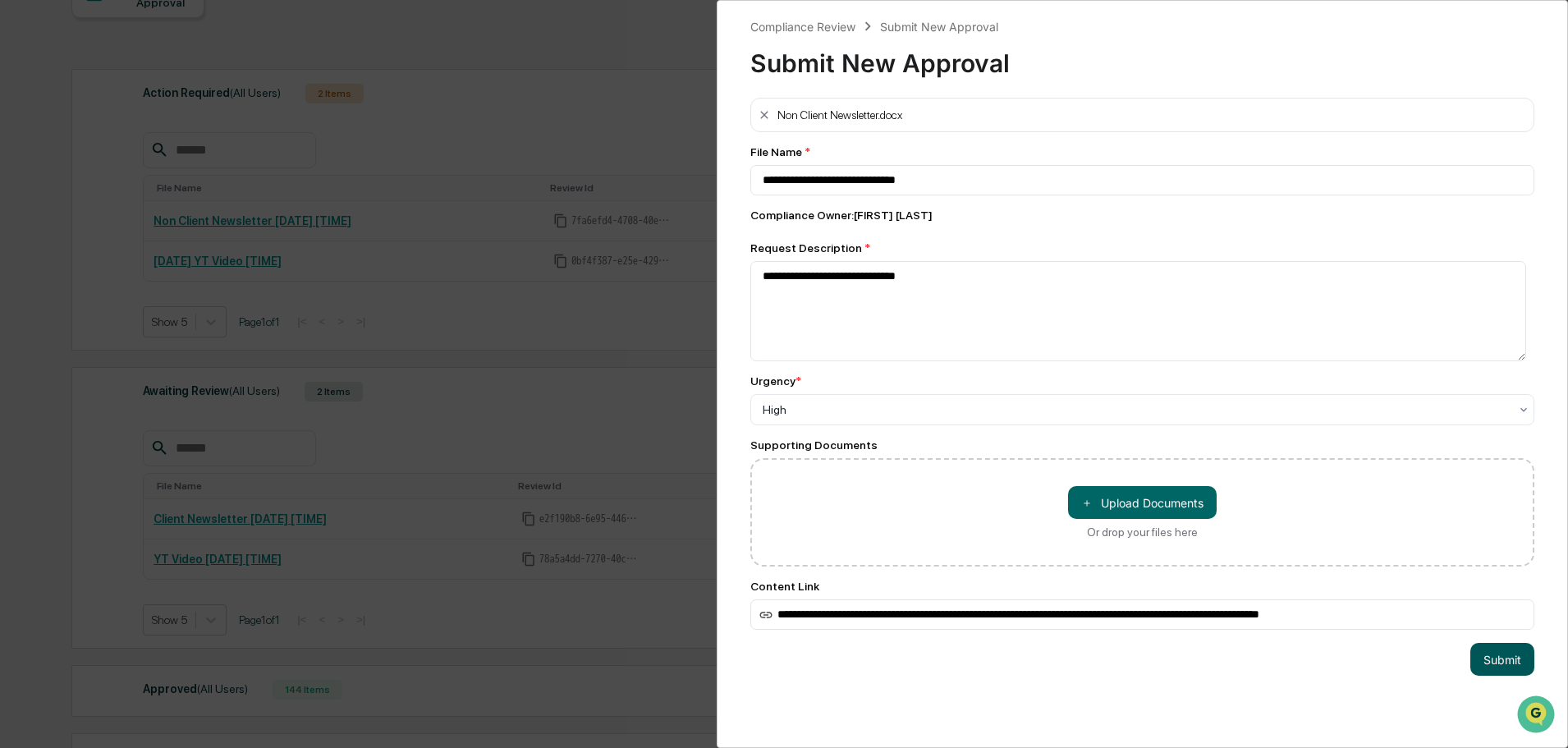click on "Submit" at bounding box center [1502, 659] 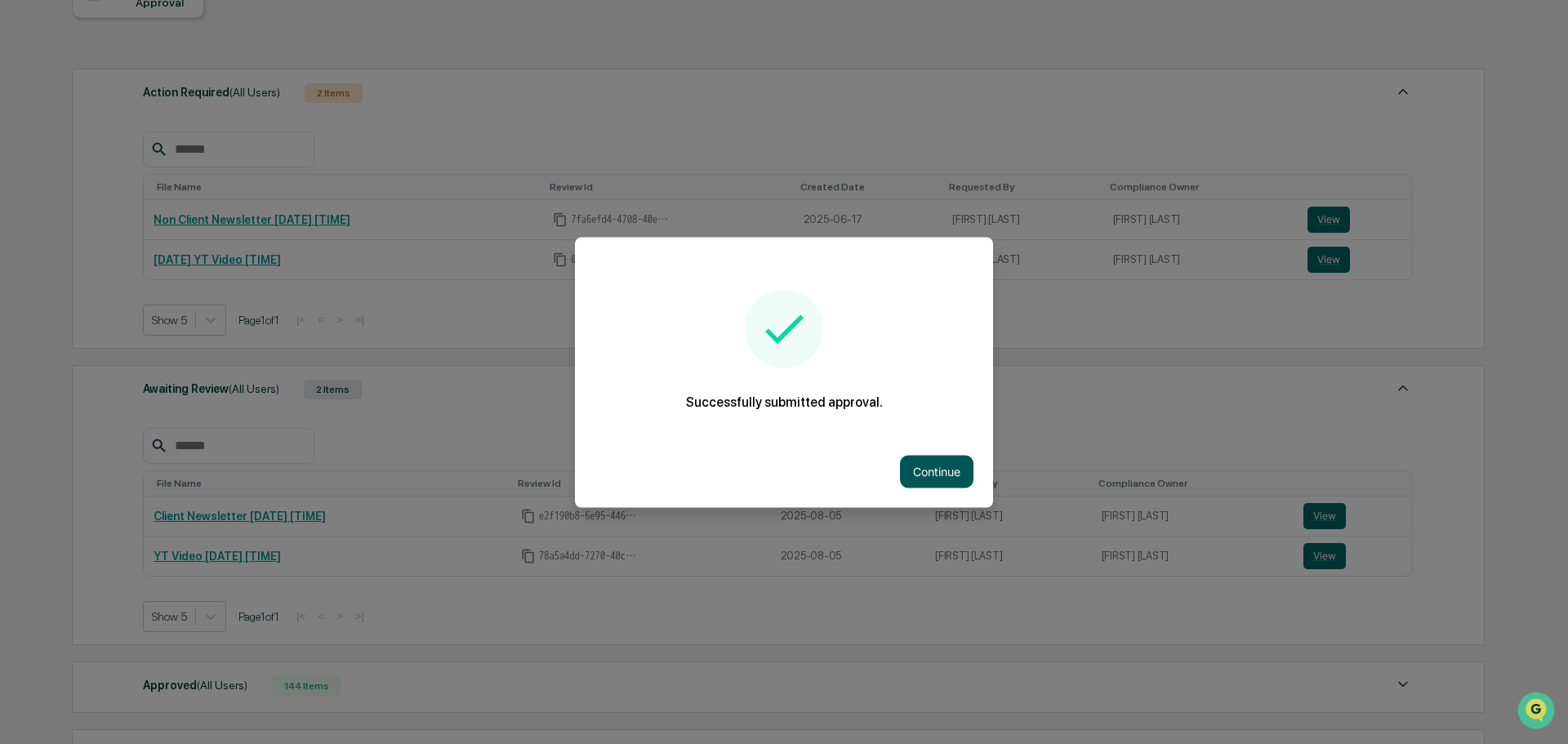 click on "Continue" at bounding box center (937, 471) 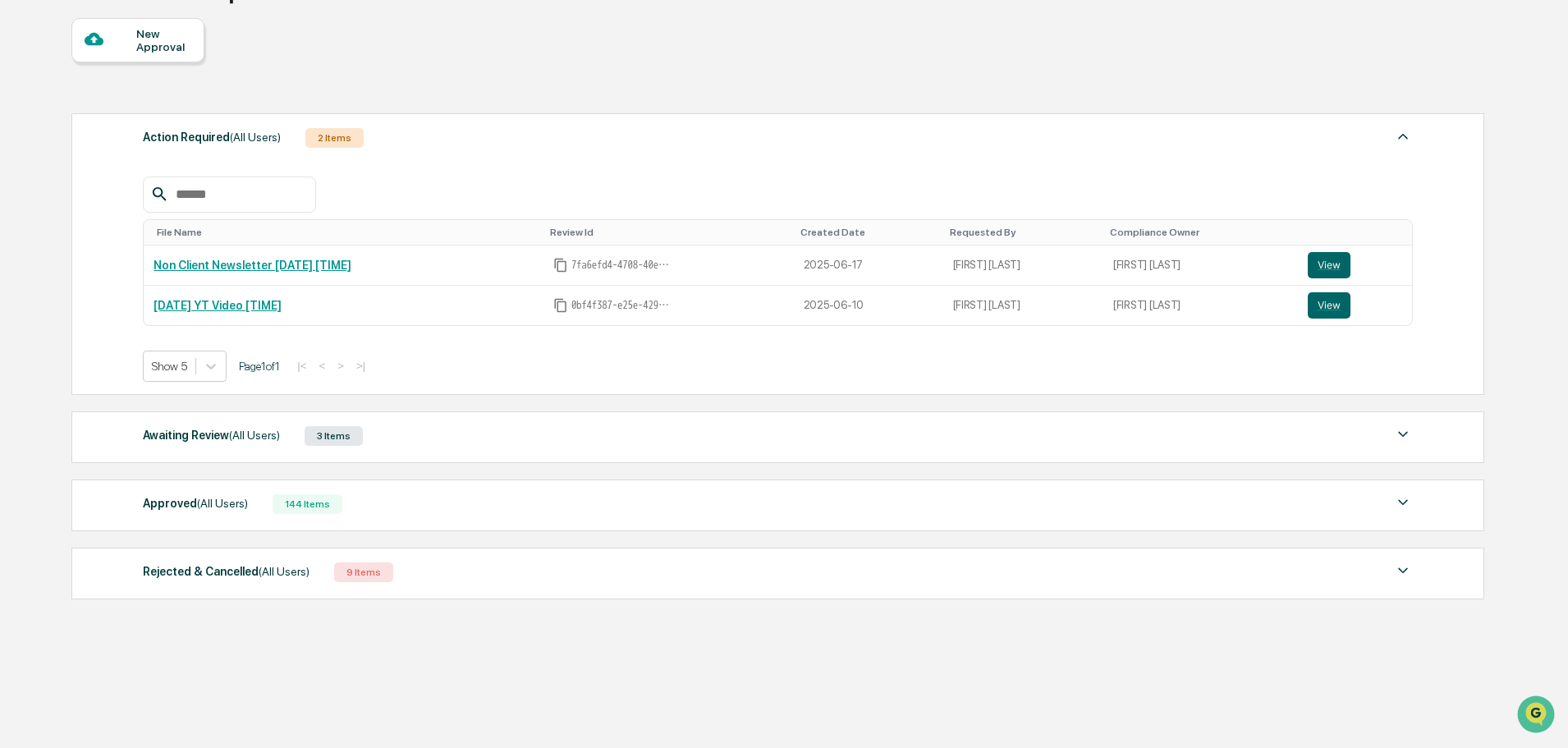 click on "Awaiting Review  (All Users) 3 Items" at bounding box center (777, 436) 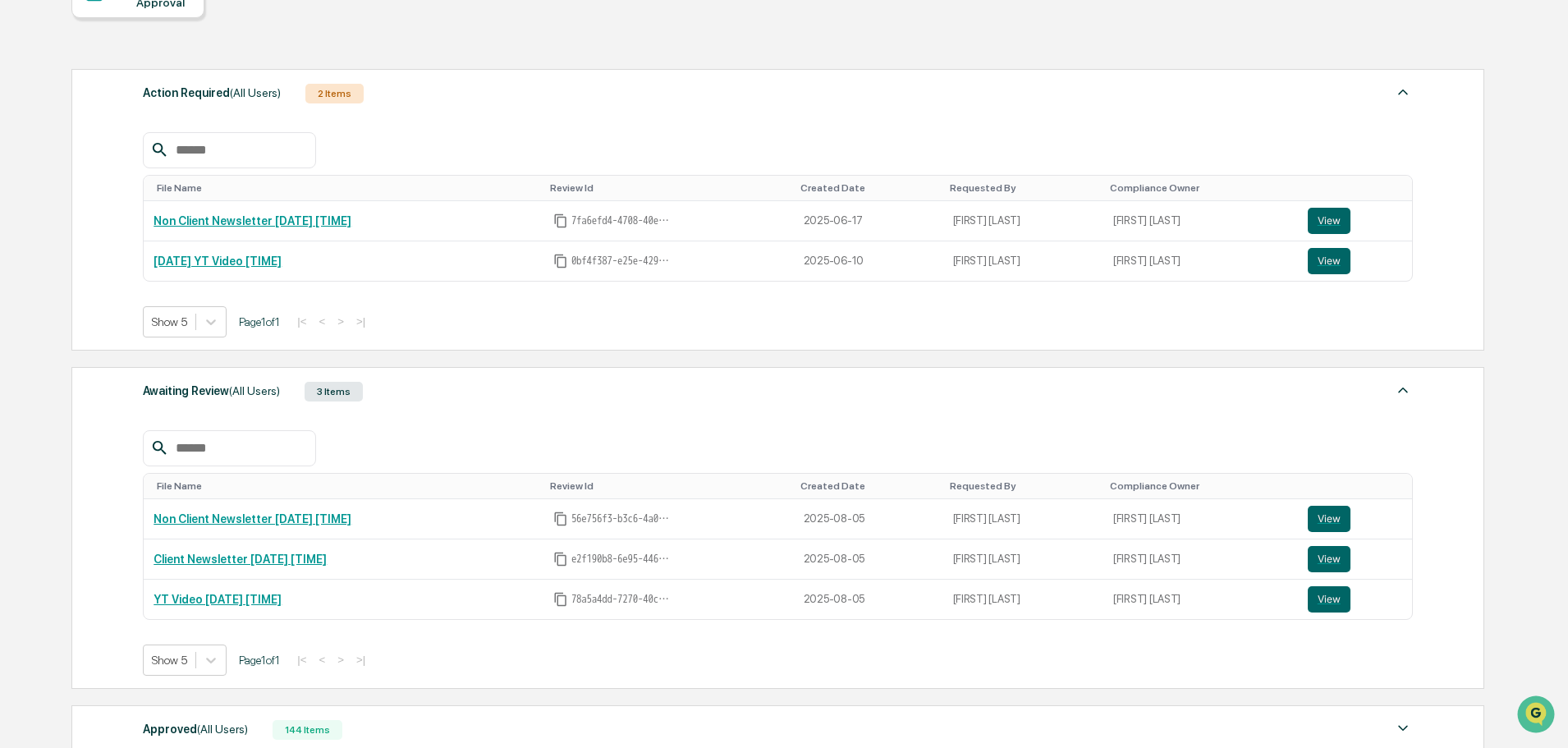 click on "File Name Review Id Created Date Requested By Compliance Owner Non Client Newsletter 8/6 @ 7:30 56e756f3-b3c6-4a02-9e7e-e621dda83d54 2025-08-05 Bree Keeler Anna Christine View Client Newsletter 8/6 @ 7:30pm e2f190b8-6e95-4467-828b-411225d54de9 2025-08-05 Bree Keeler Anna Christine View YT Video 8/6 @ 7pm 78a5a4dd-7270-40ca-ab73-cb288e7537d4 2025-08-05 Bree Keeler Anna Christine View Show 5 Page  1  of  1   |<   <   >   >|" at bounding box center [777, 540] 